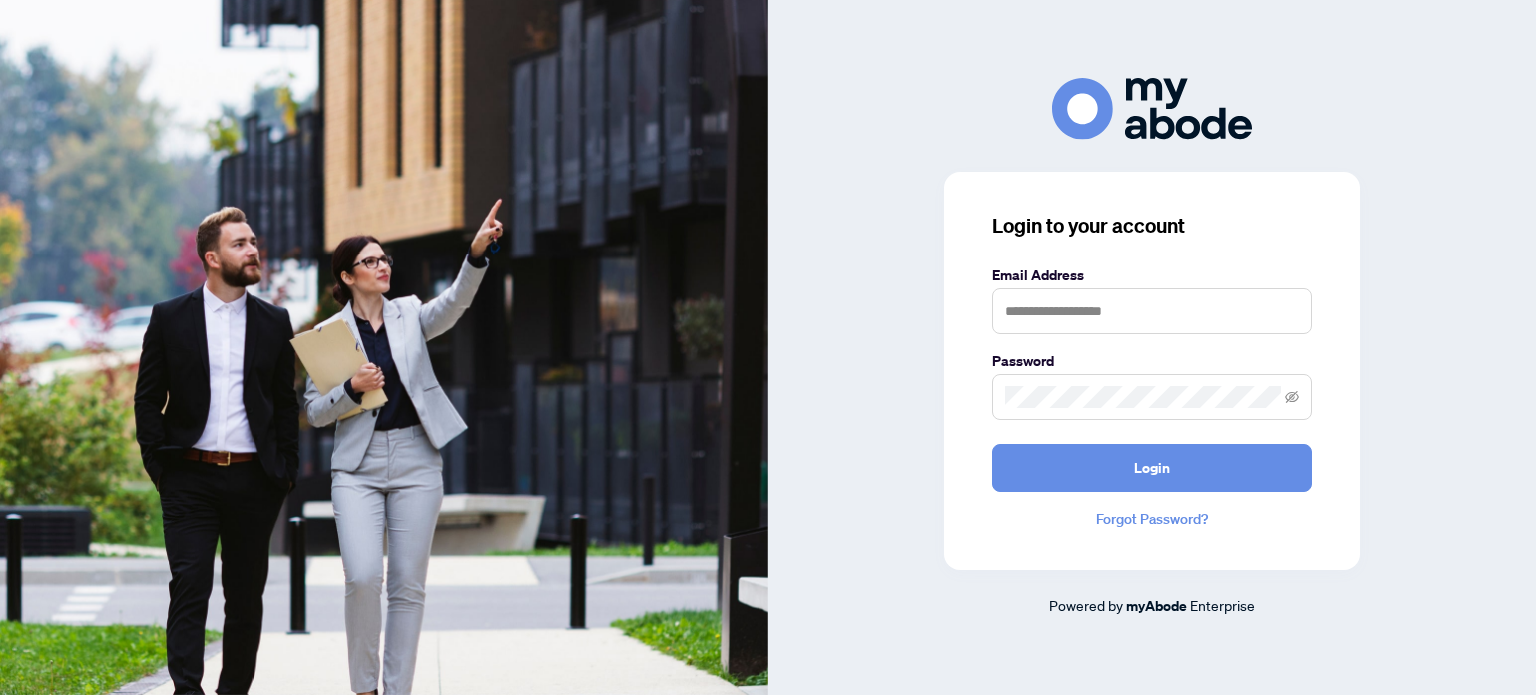 scroll, scrollTop: 0, scrollLeft: 0, axis: both 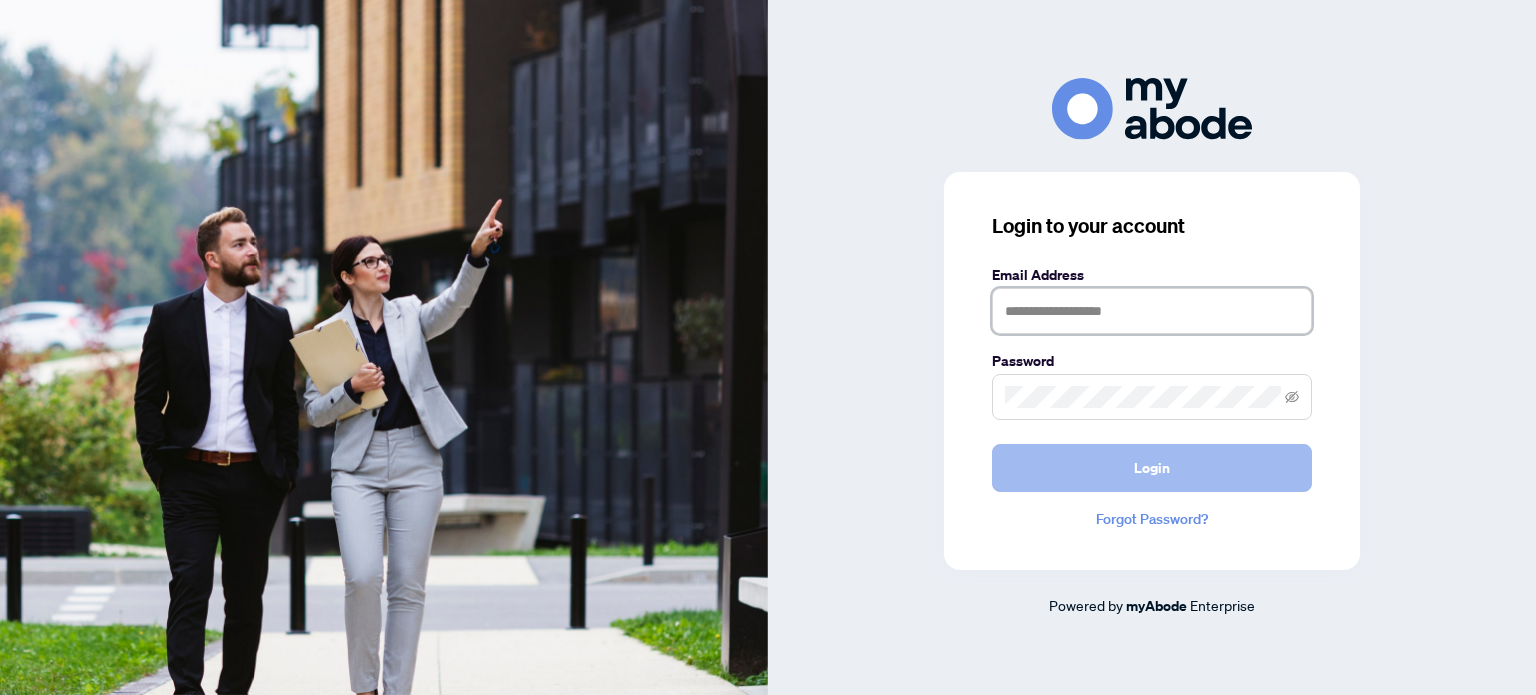 type on "**********" 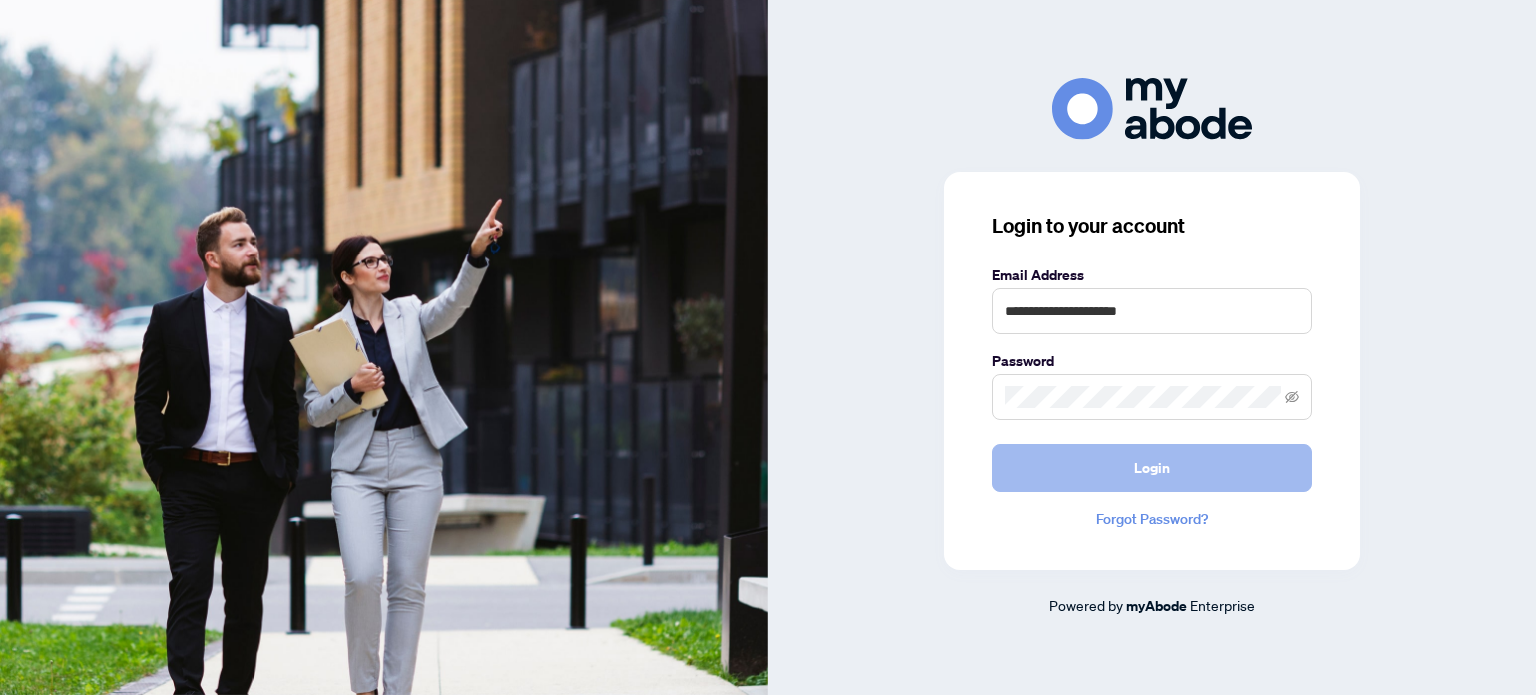 click on "Login" at bounding box center [1152, 468] 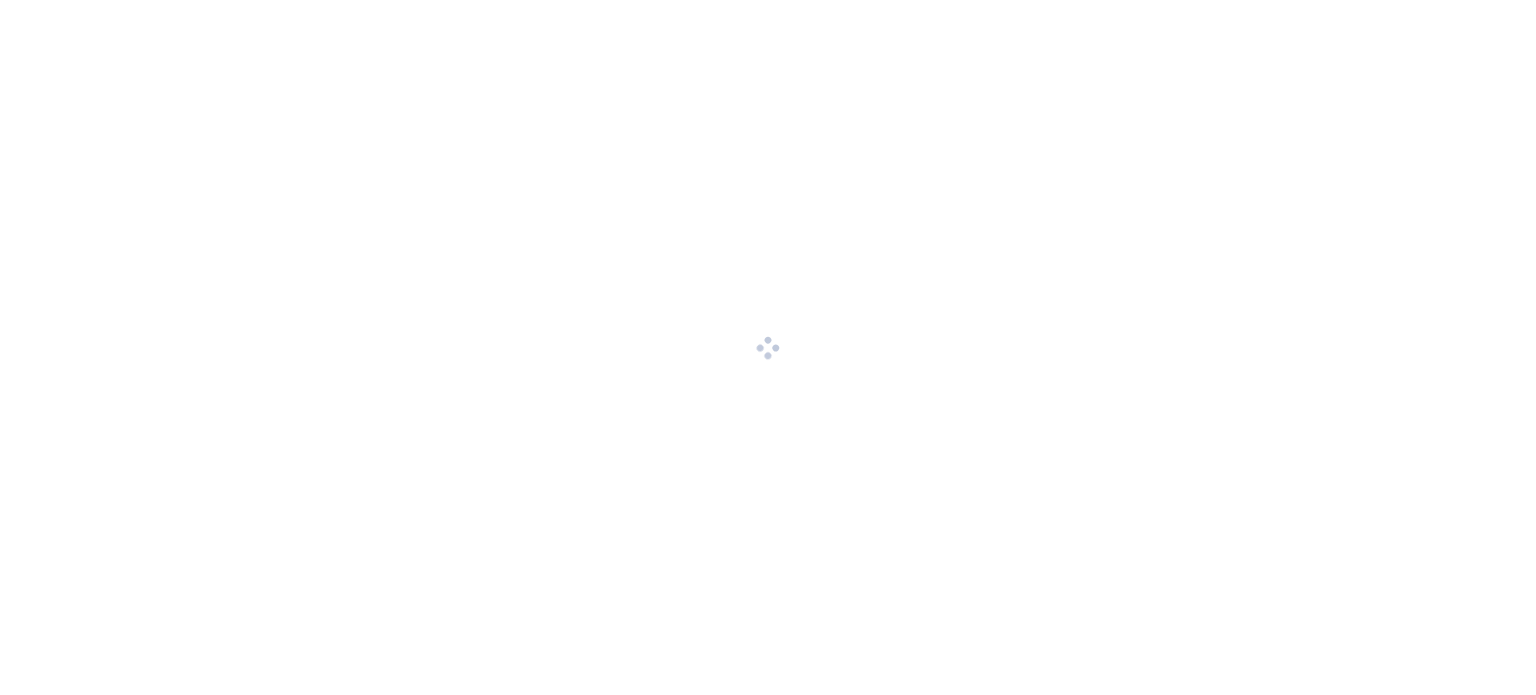 scroll, scrollTop: 0, scrollLeft: 0, axis: both 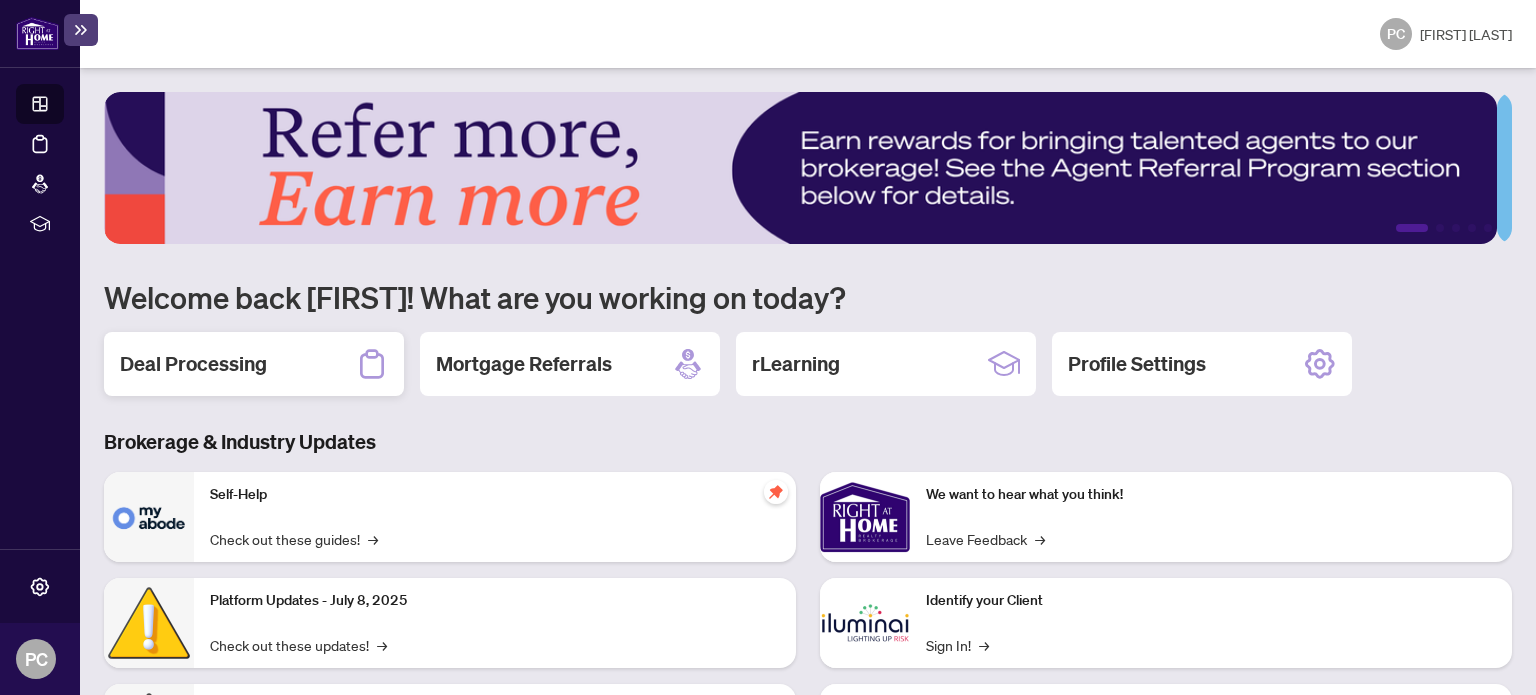 click on "Deal Processing" at bounding box center [193, 364] 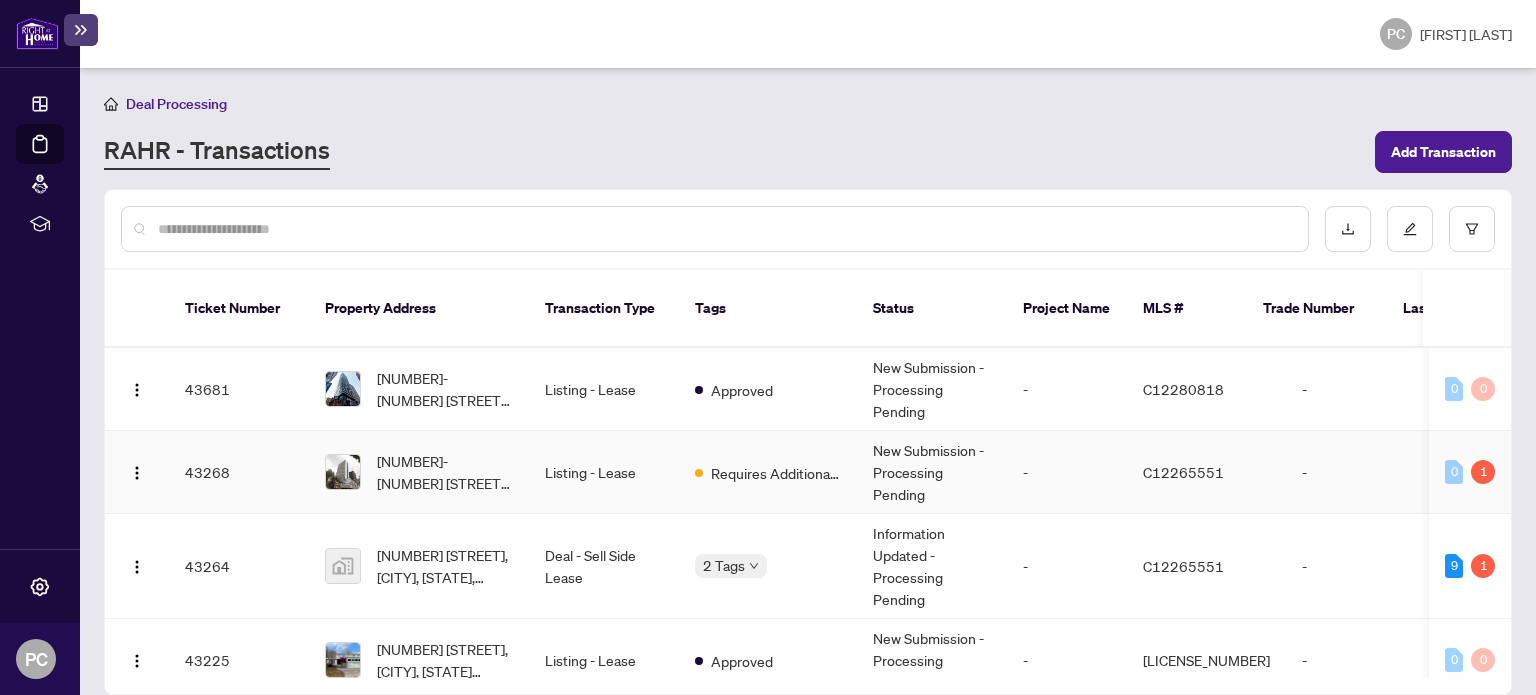 click on "-" at bounding box center (1067, 472) 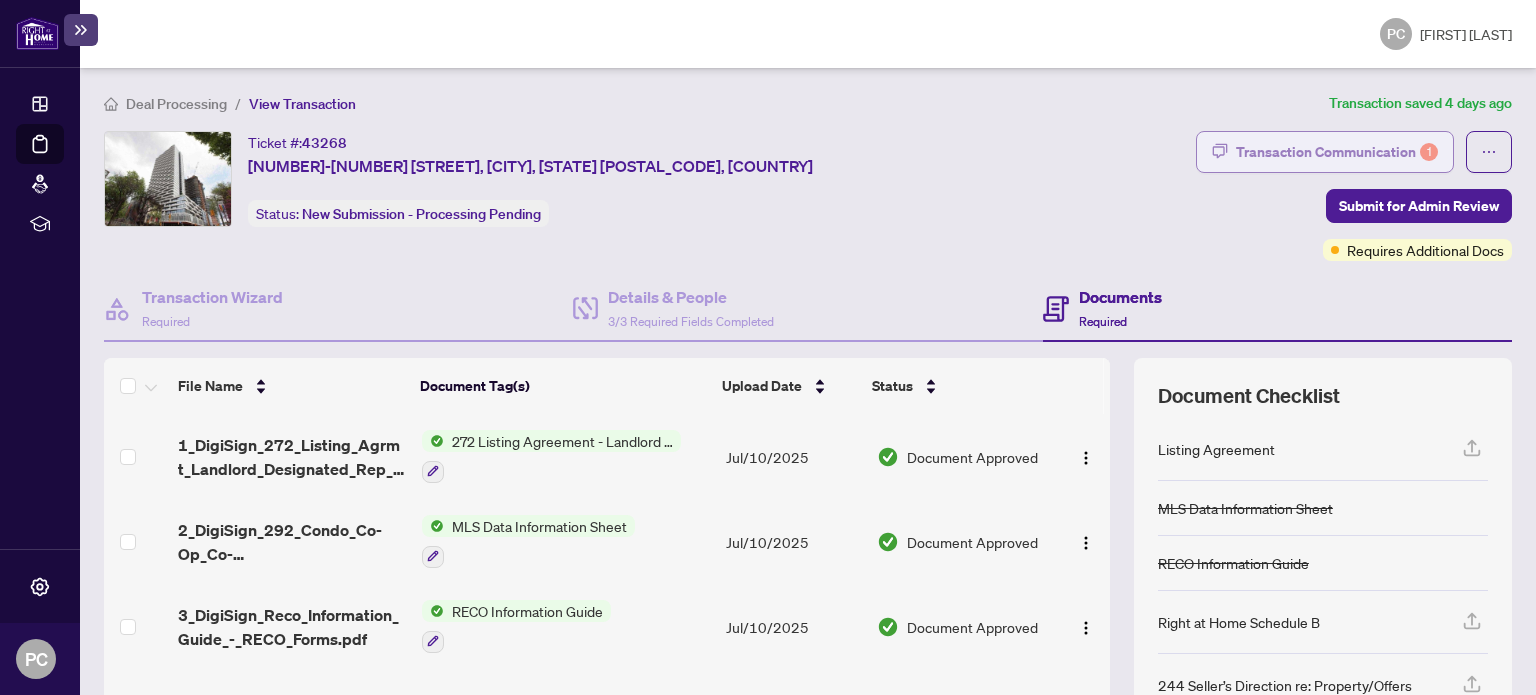 click on "Transaction Communication 1" at bounding box center (1337, 152) 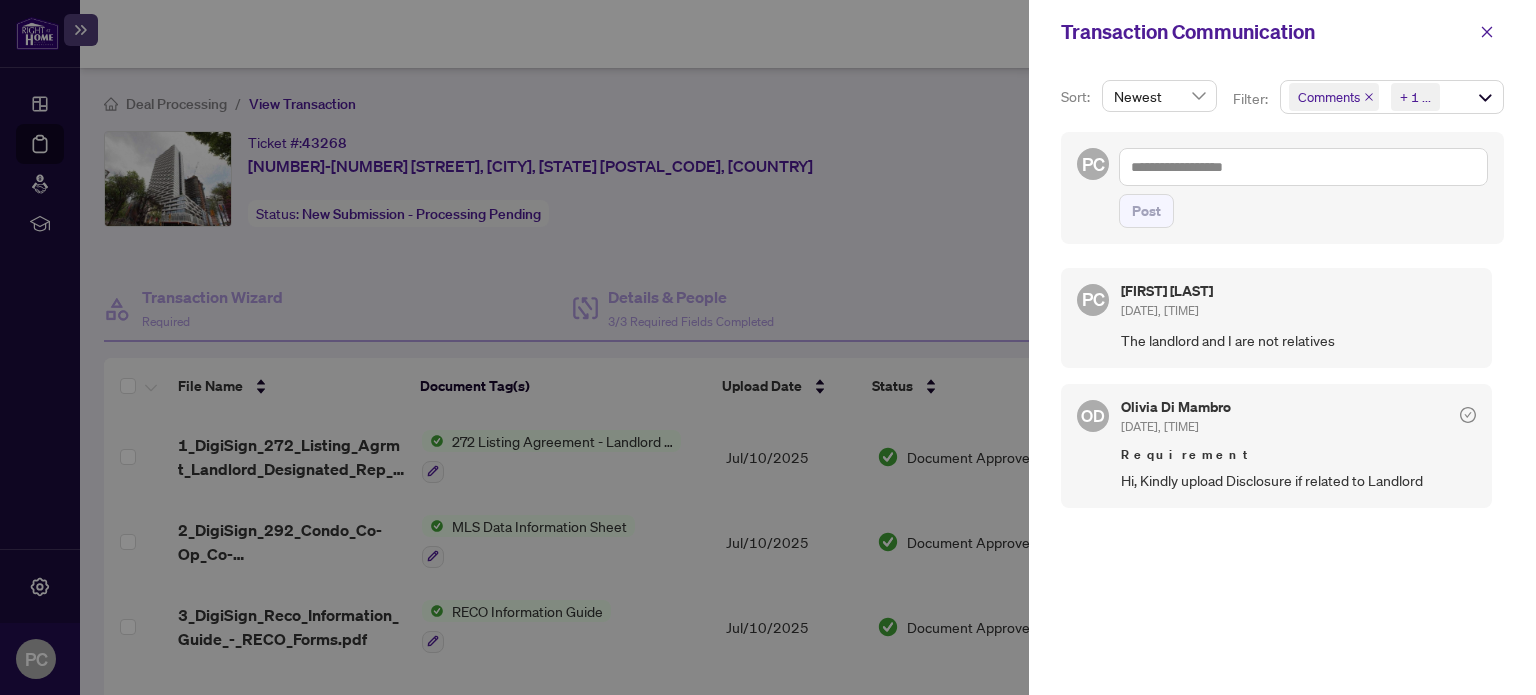 click at bounding box center [768, 347] 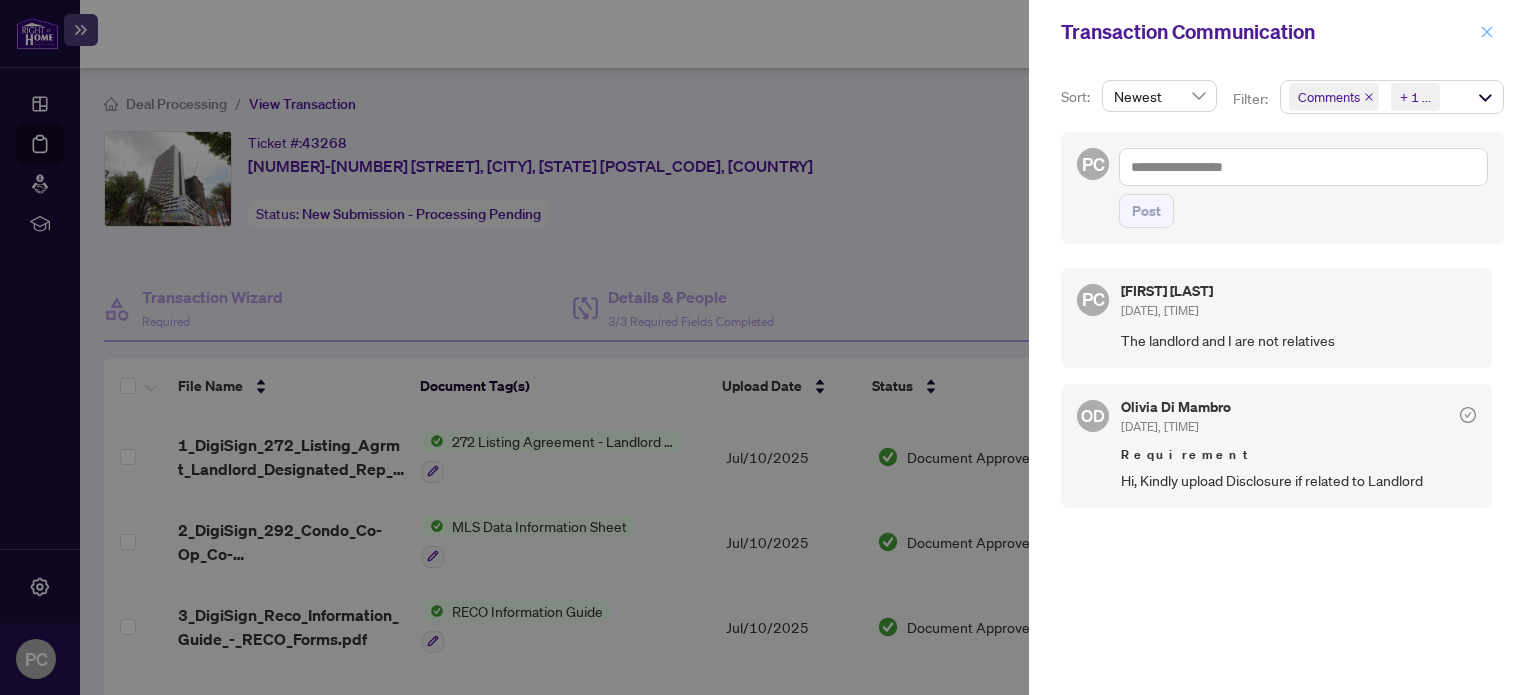 click 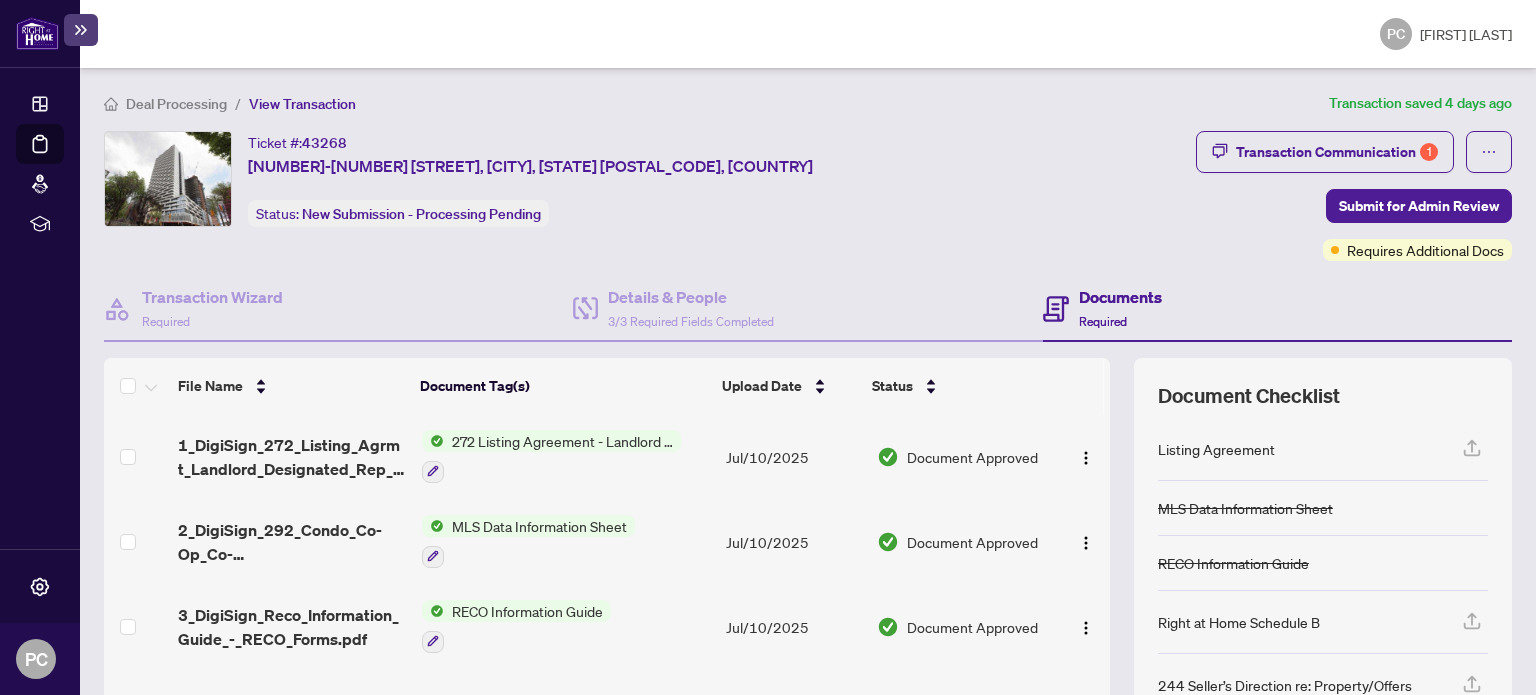 click on "Transaction Communication" at bounding box center [1789, 32] 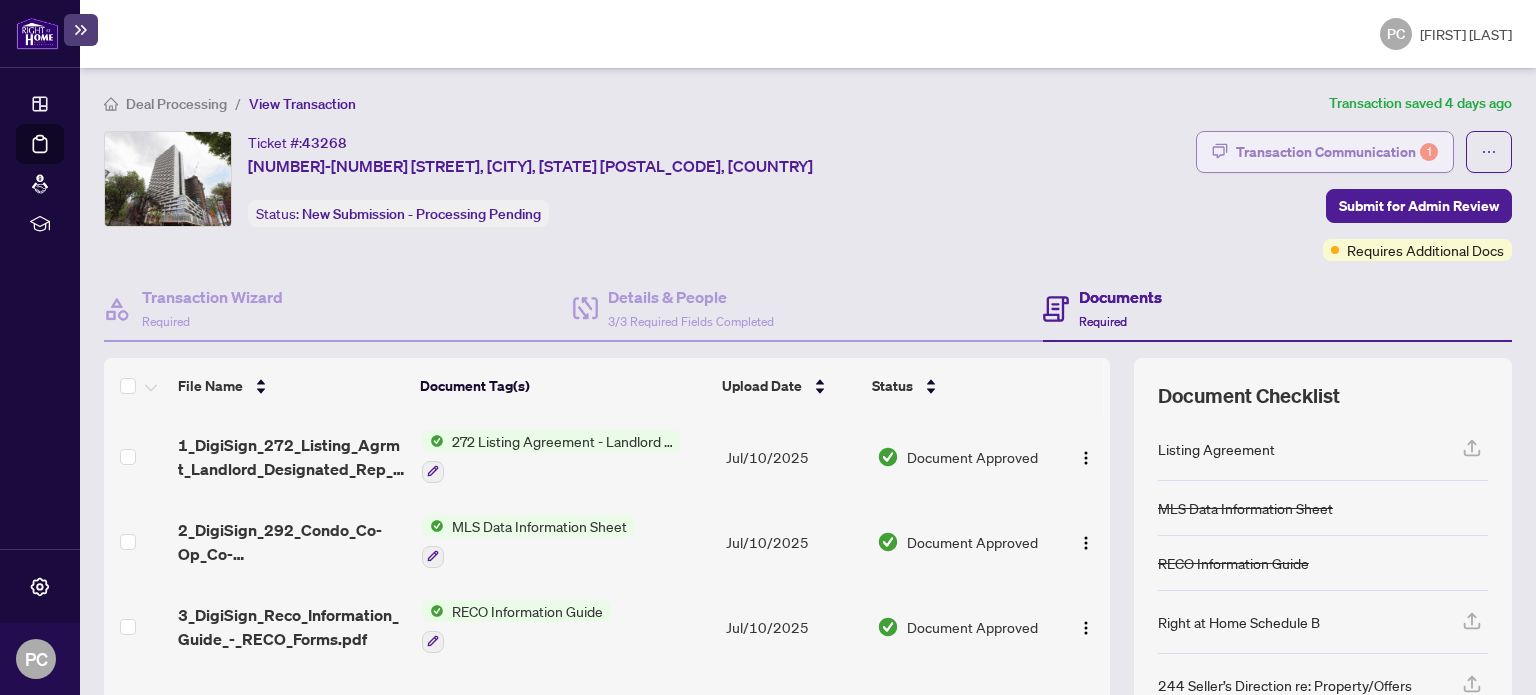 click on "Transaction Communication 1" at bounding box center [1337, 152] 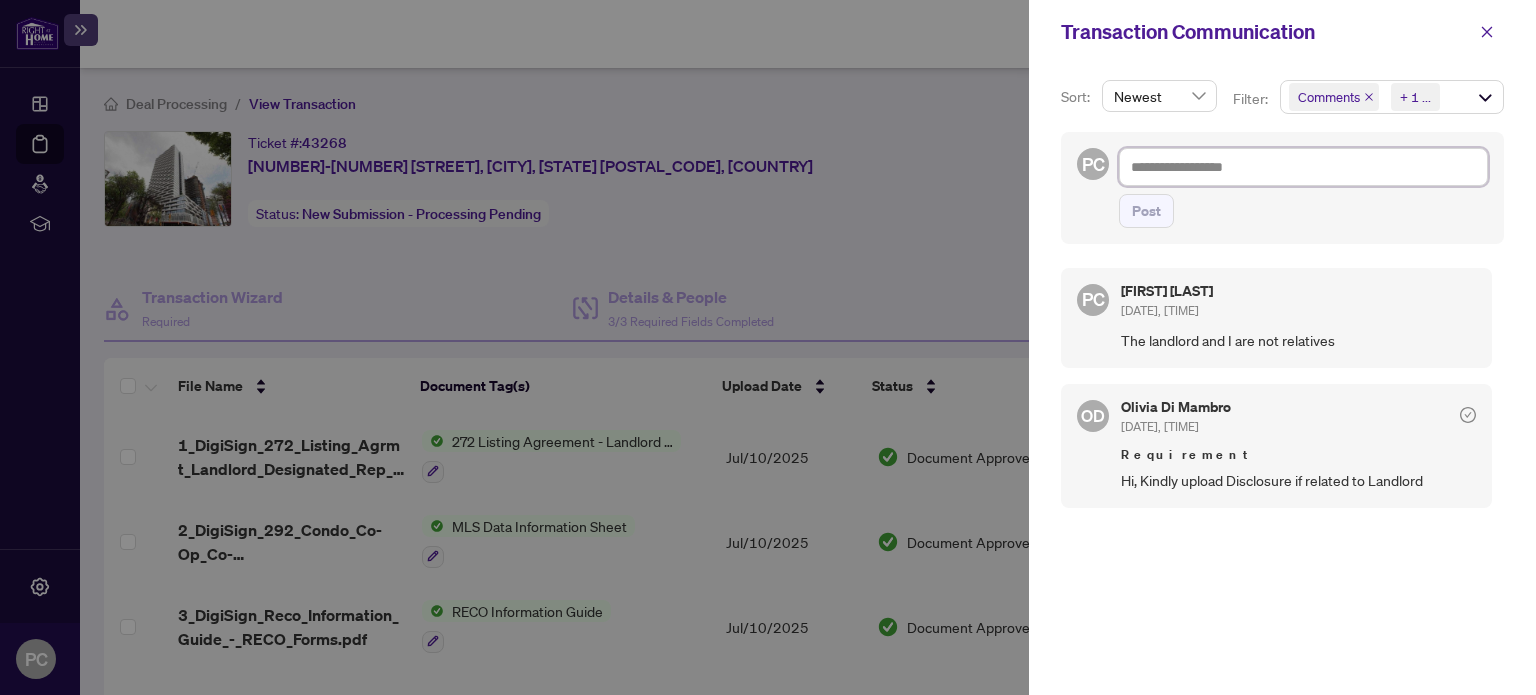 click at bounding box center [1303, 167] 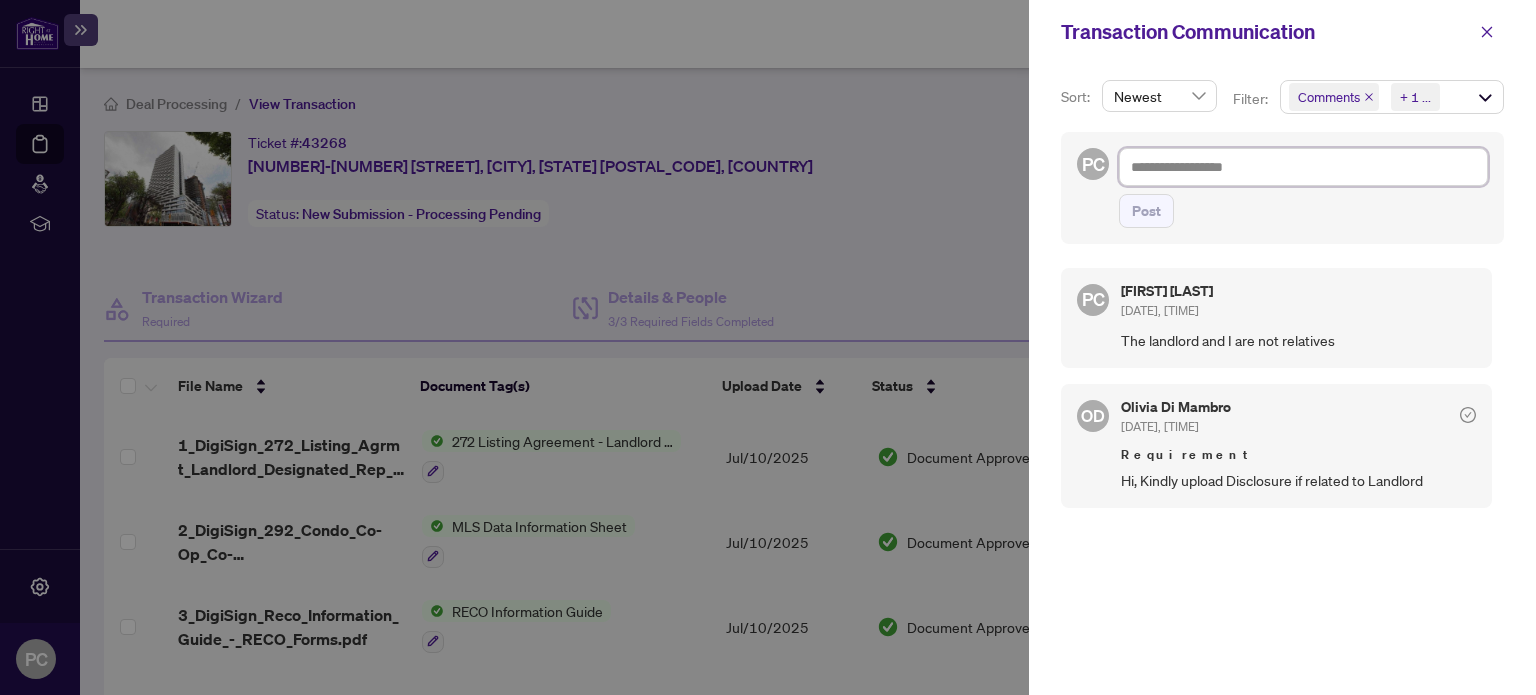 type on "*" 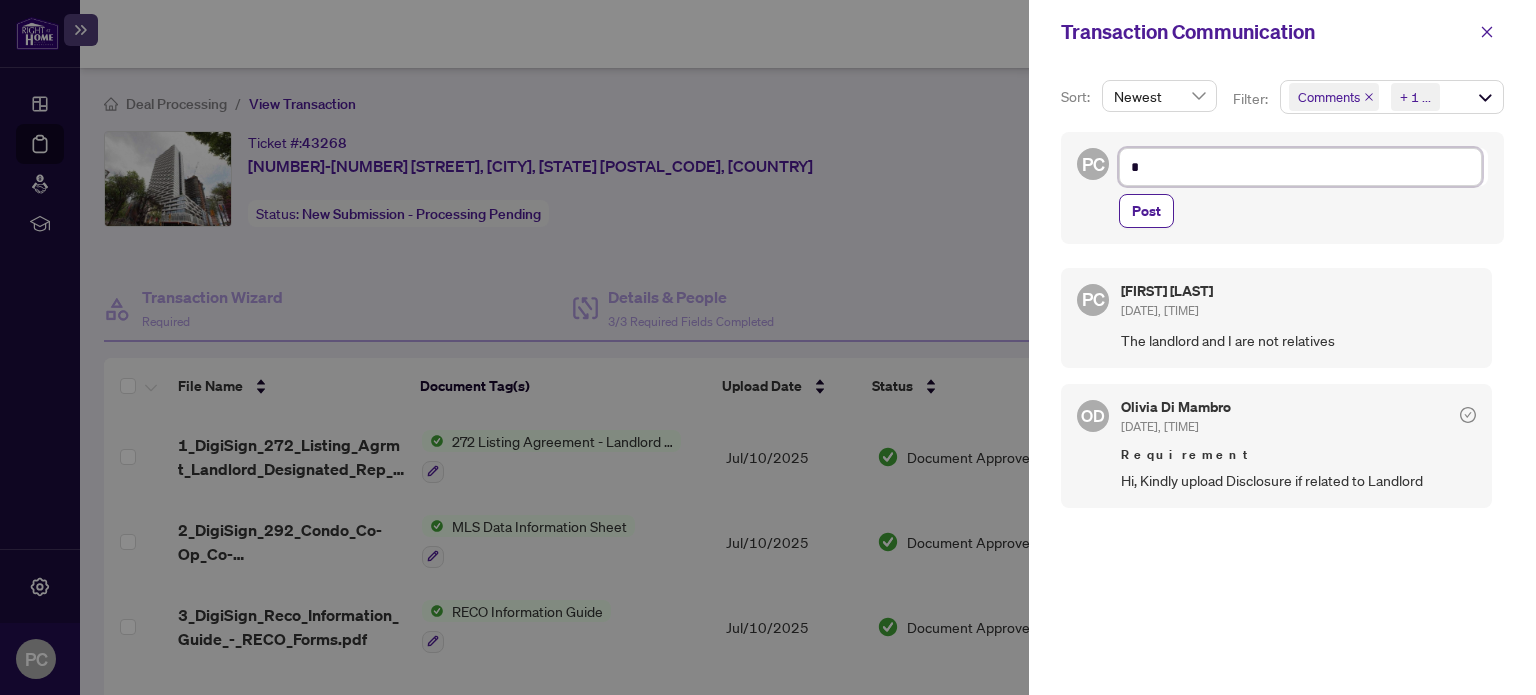 type on "**" 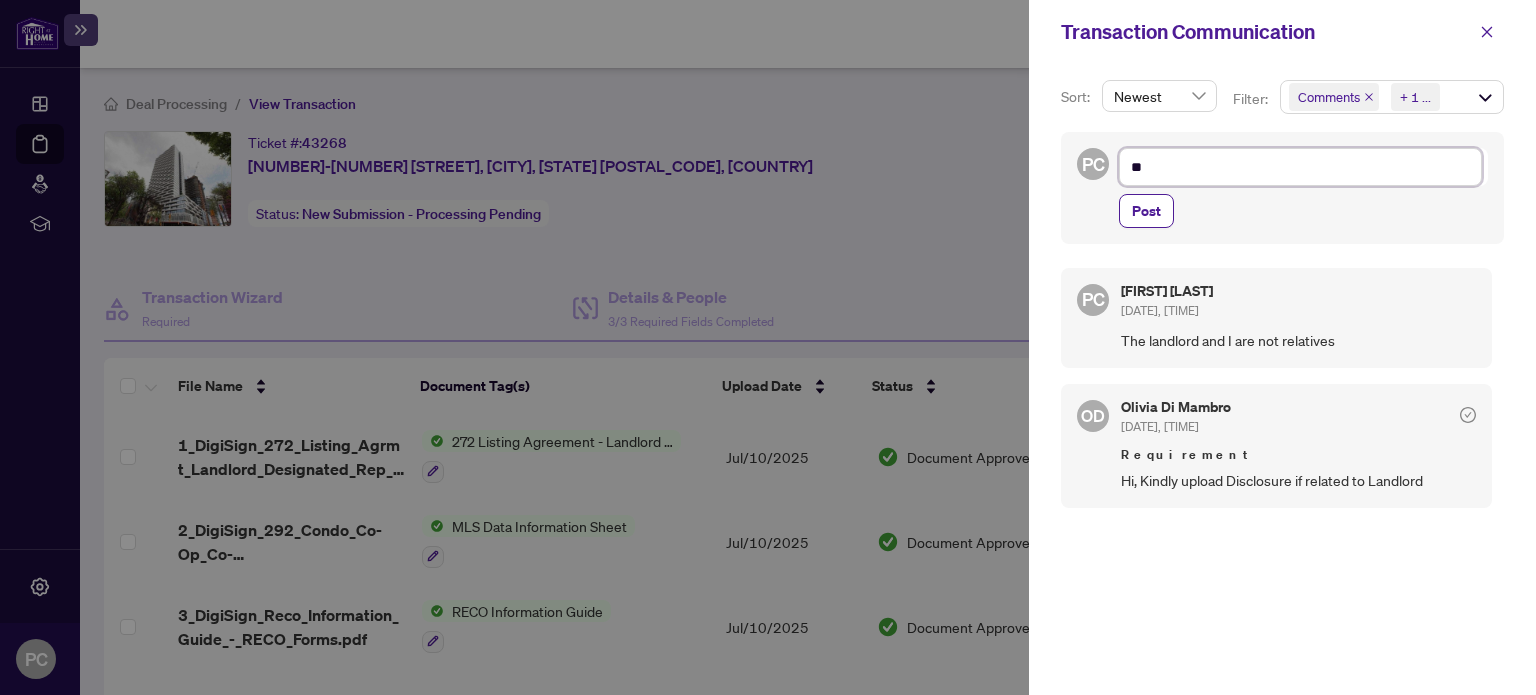 type on "***" 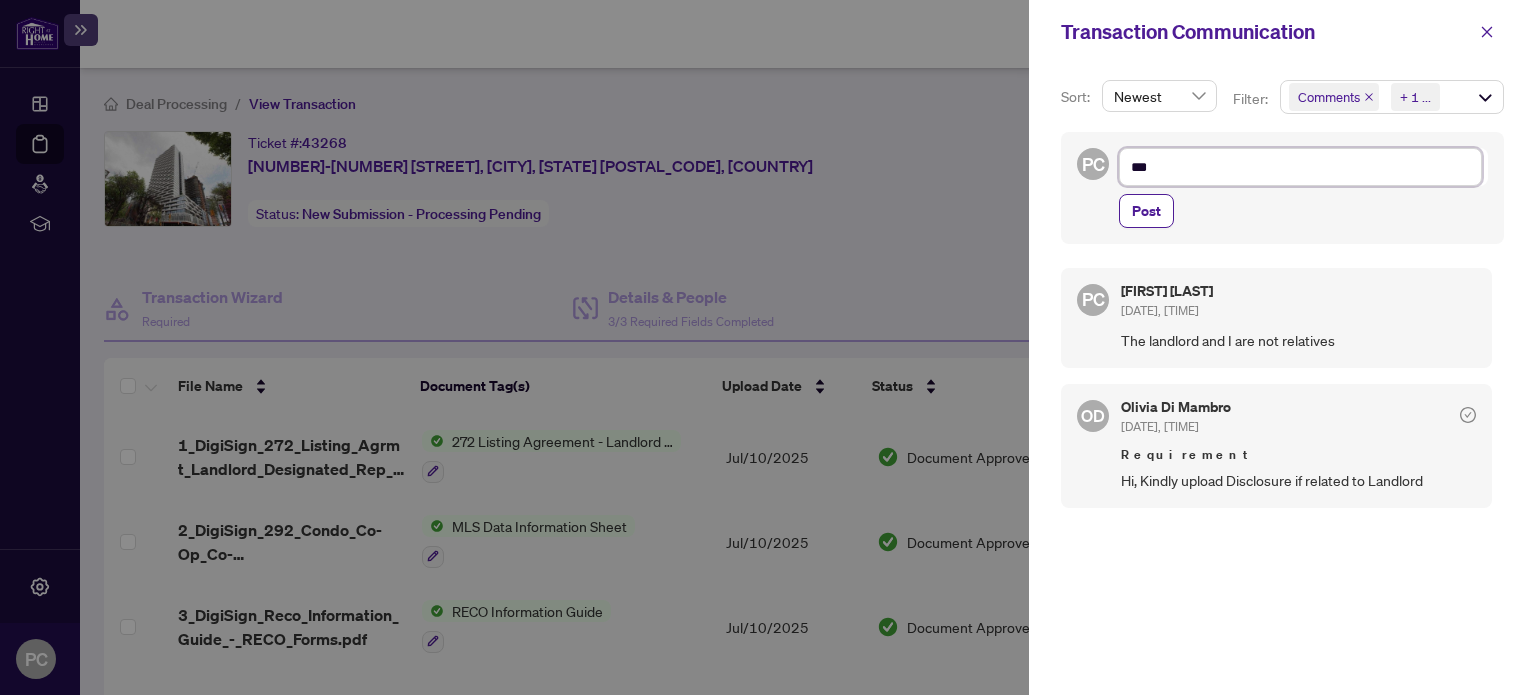 type on "****" 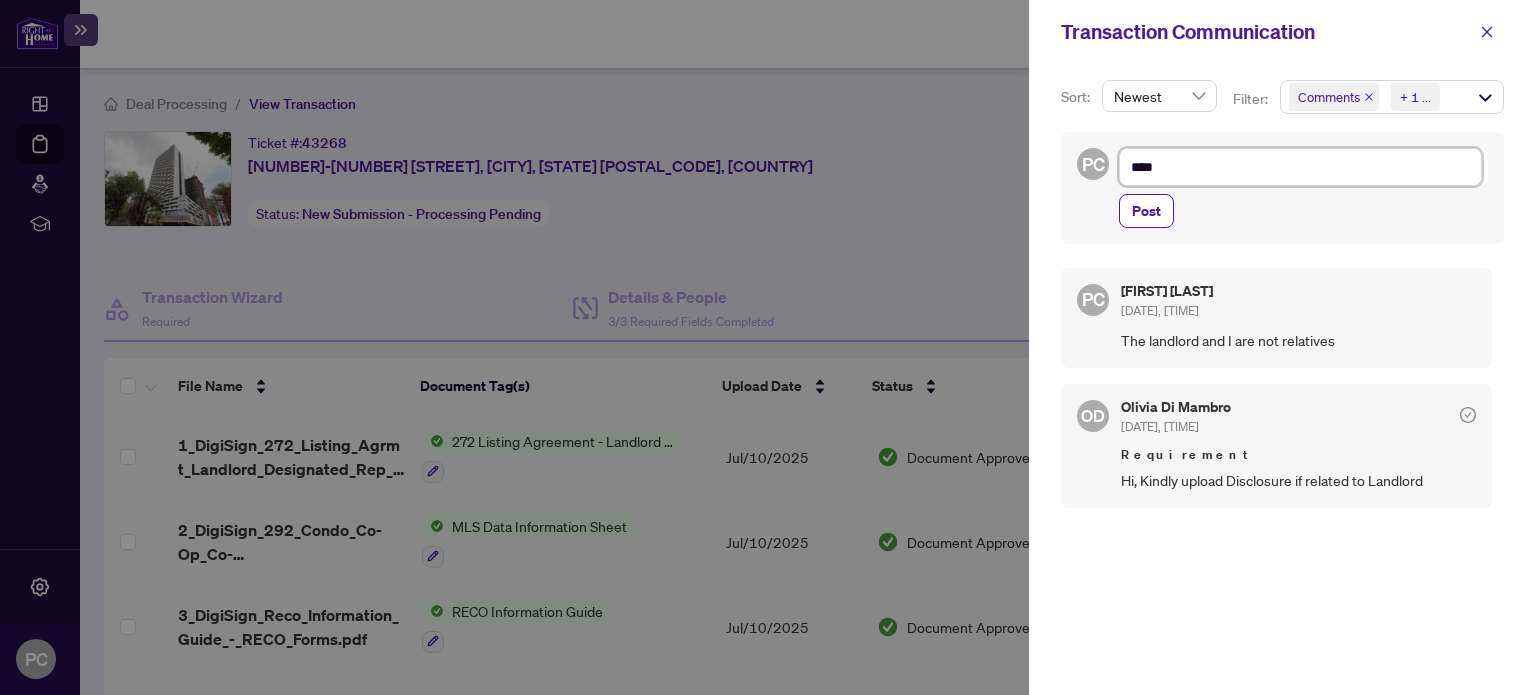 type on "****" 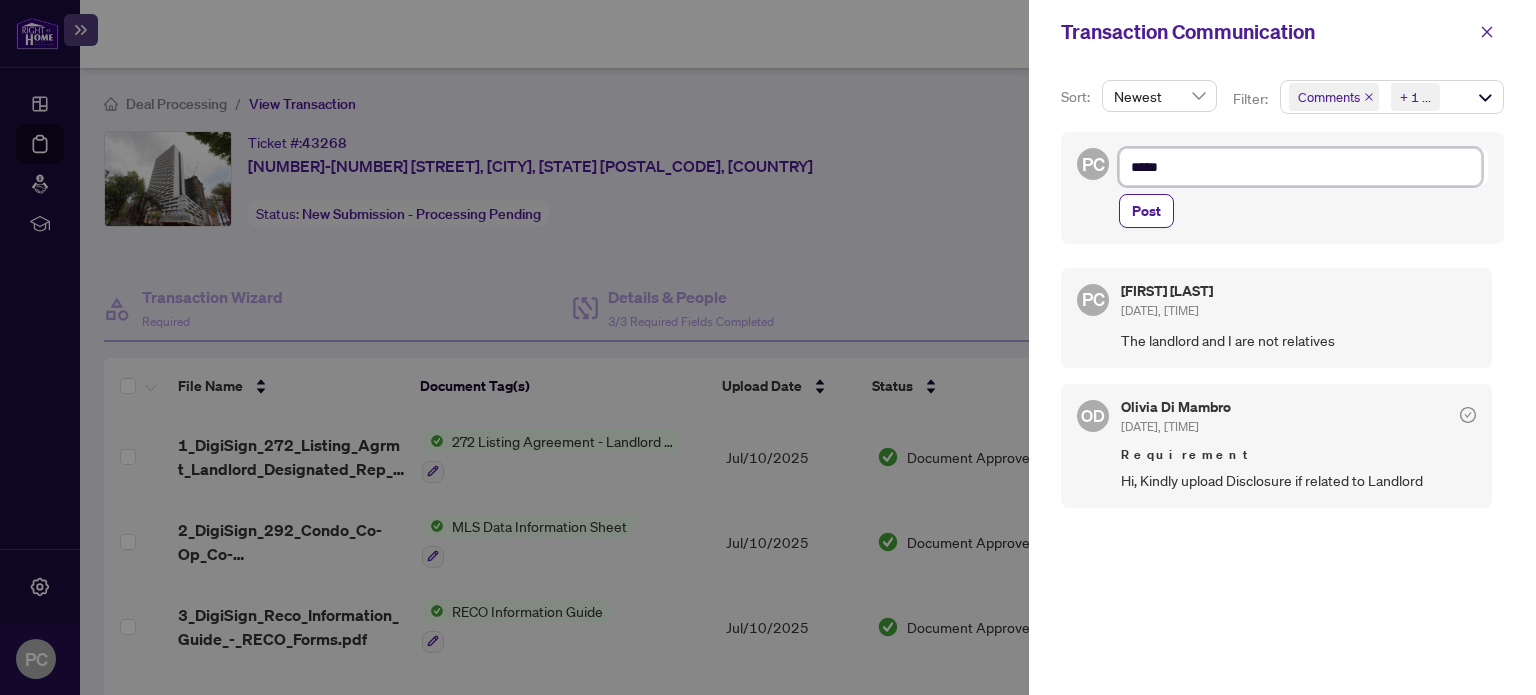 type on "******" 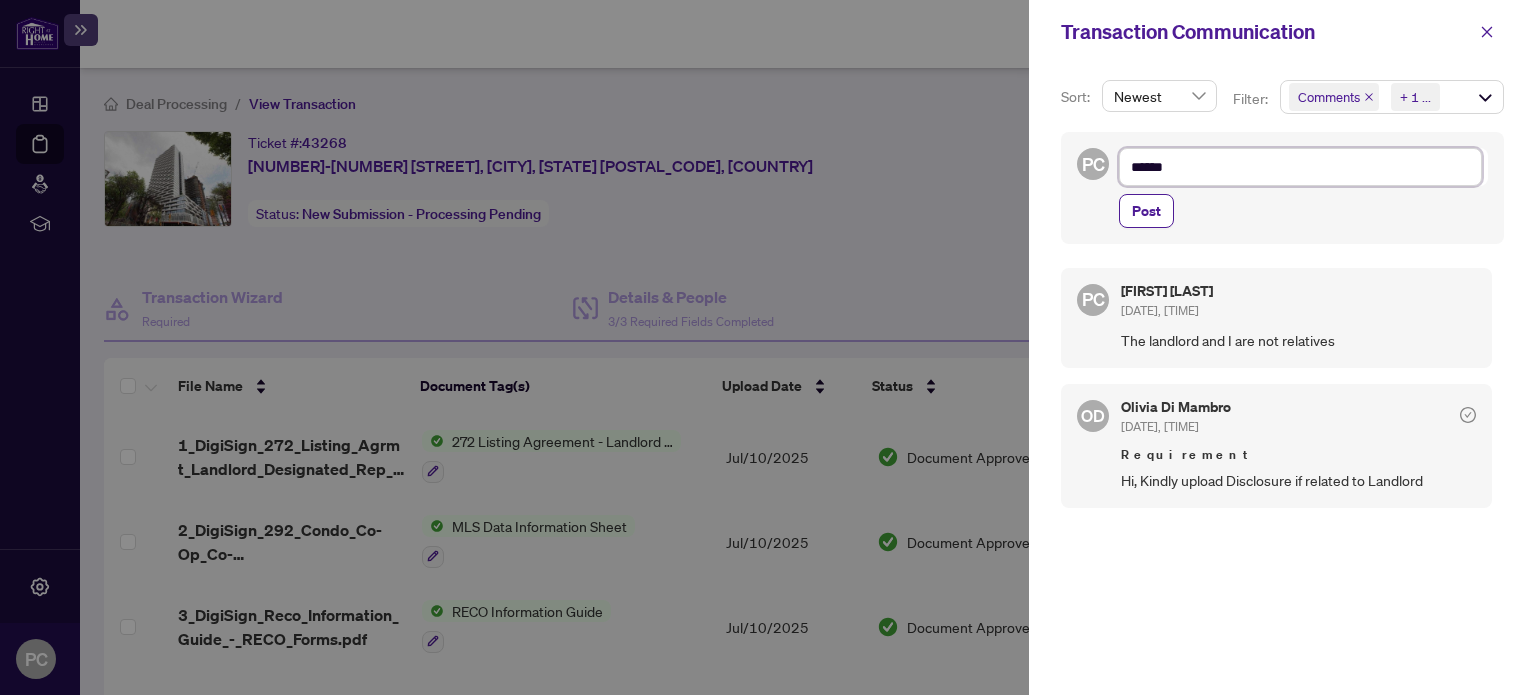 type on "*******" 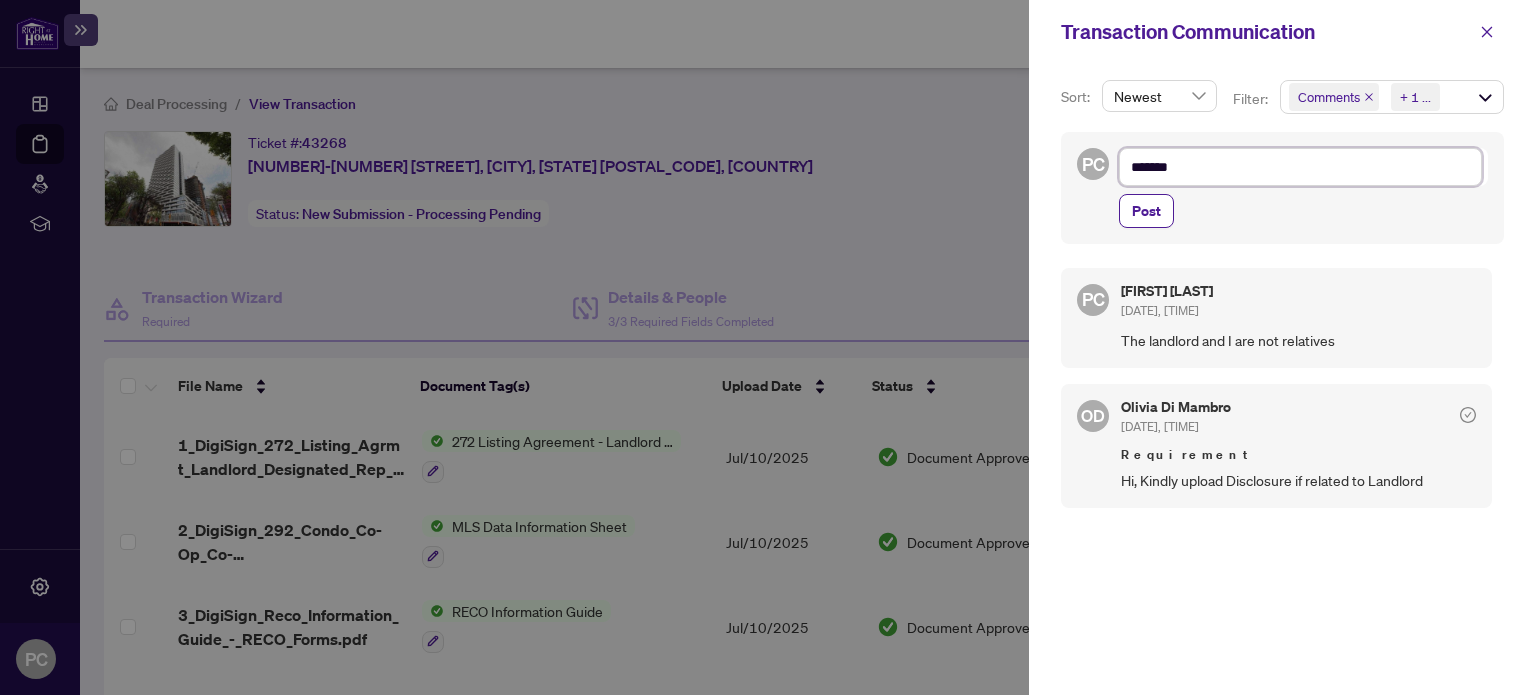 type on "********" 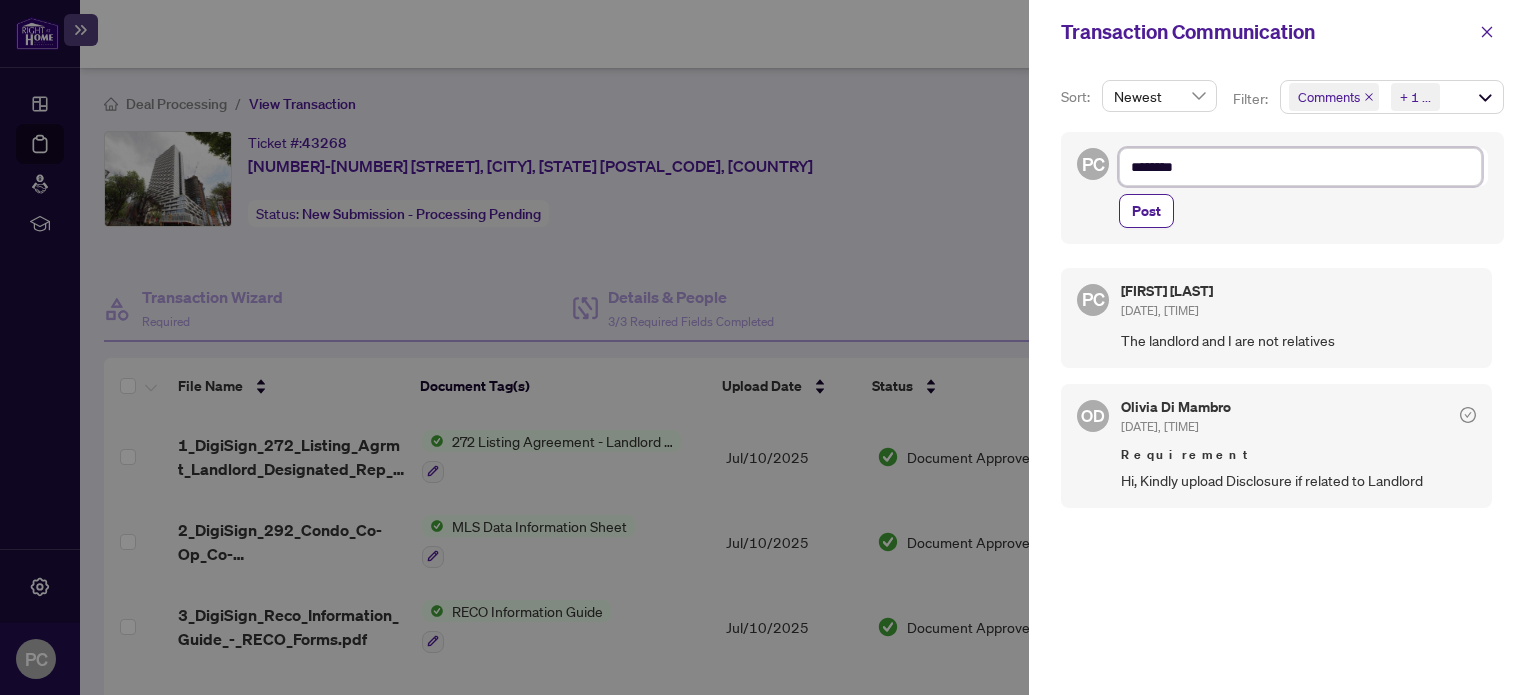 type on "*********" 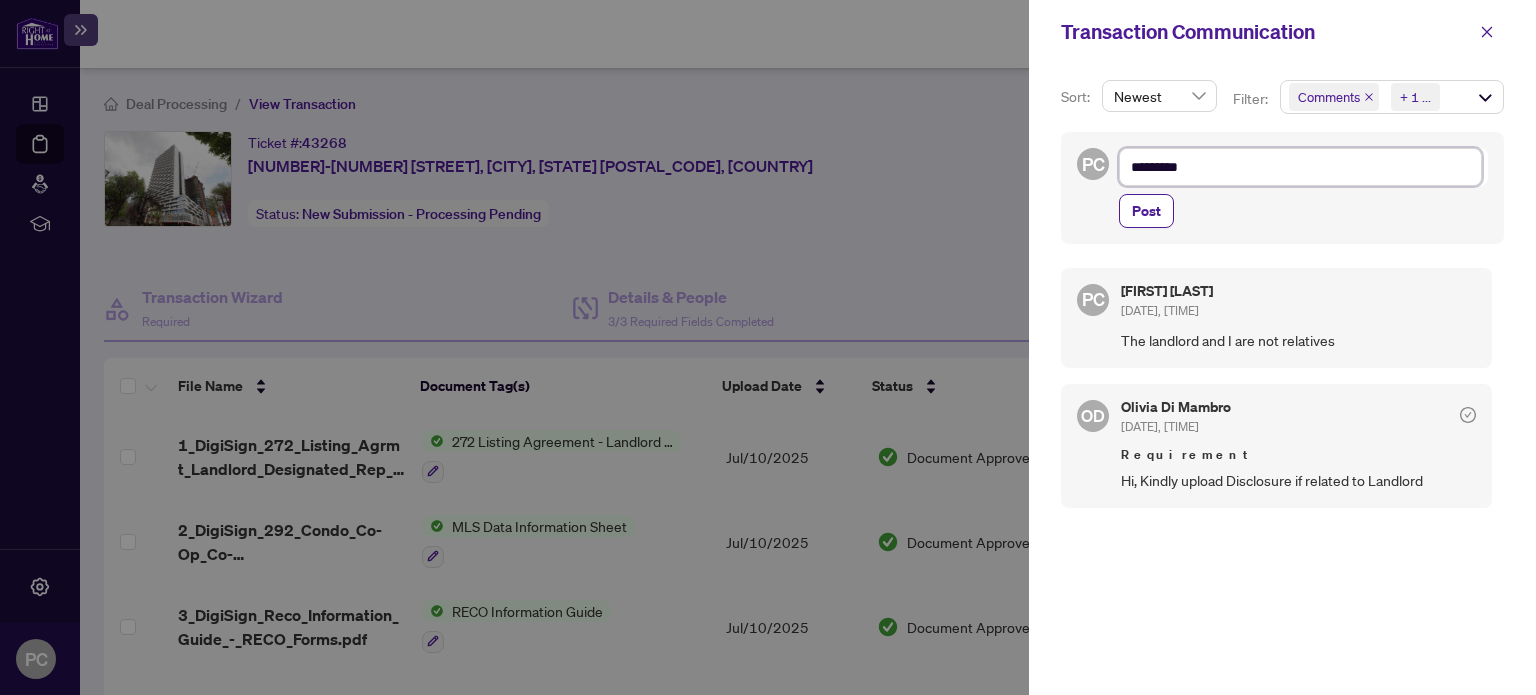 type on "**********" 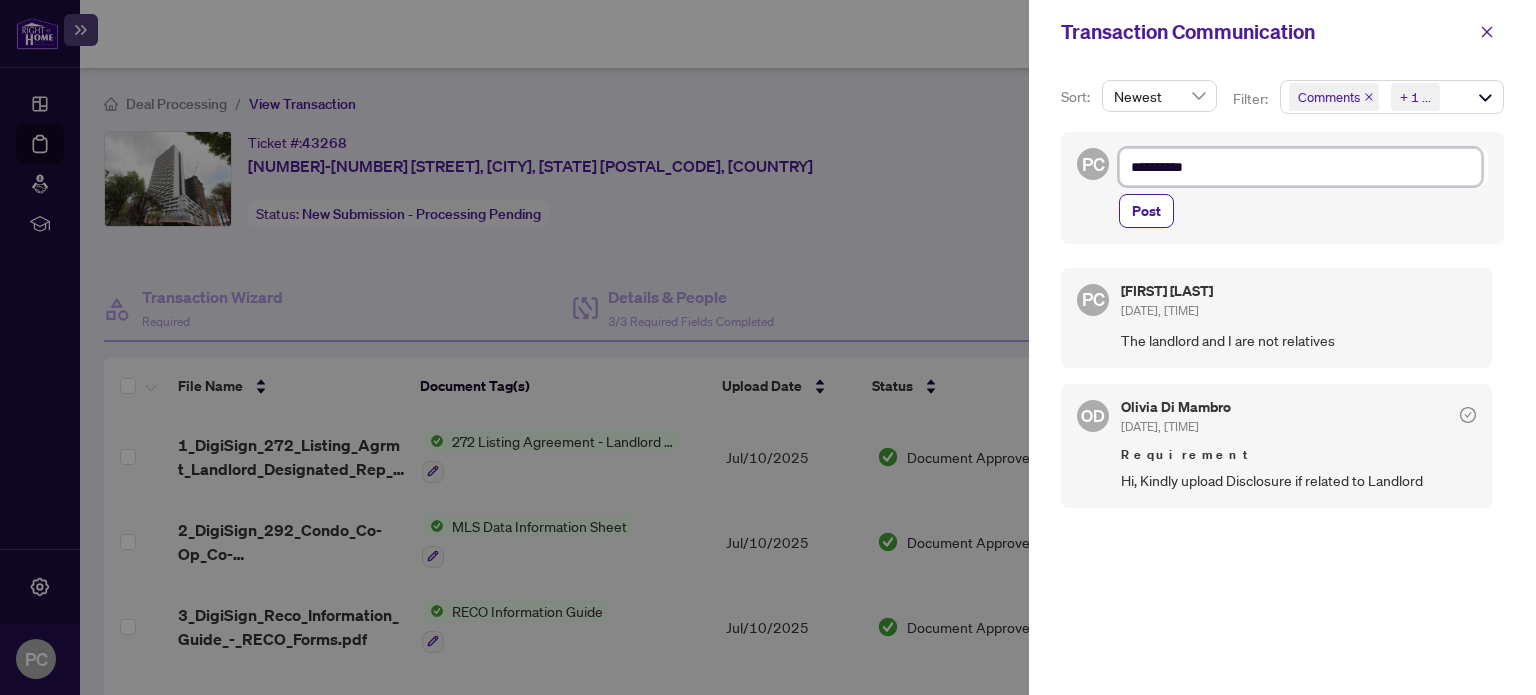 type on "**********" 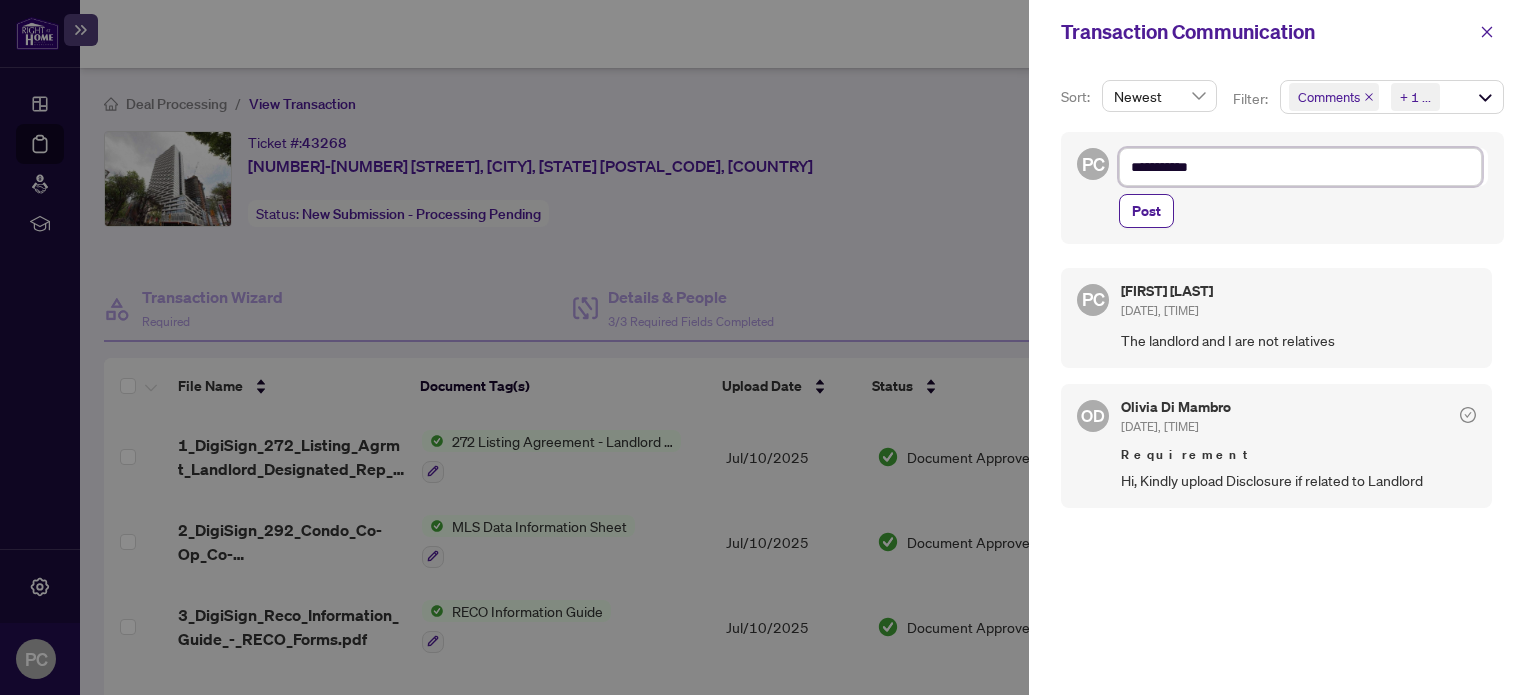 type on "**********" 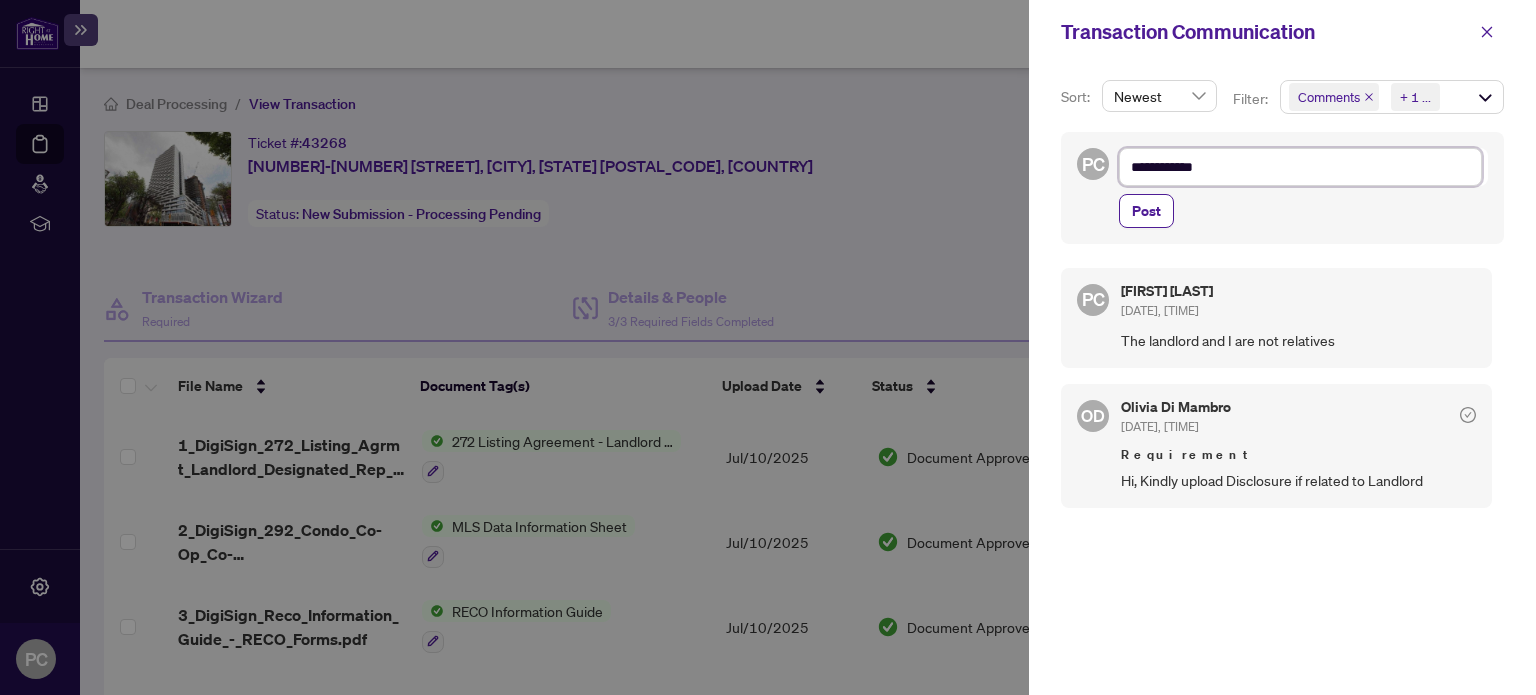 type on "**********" 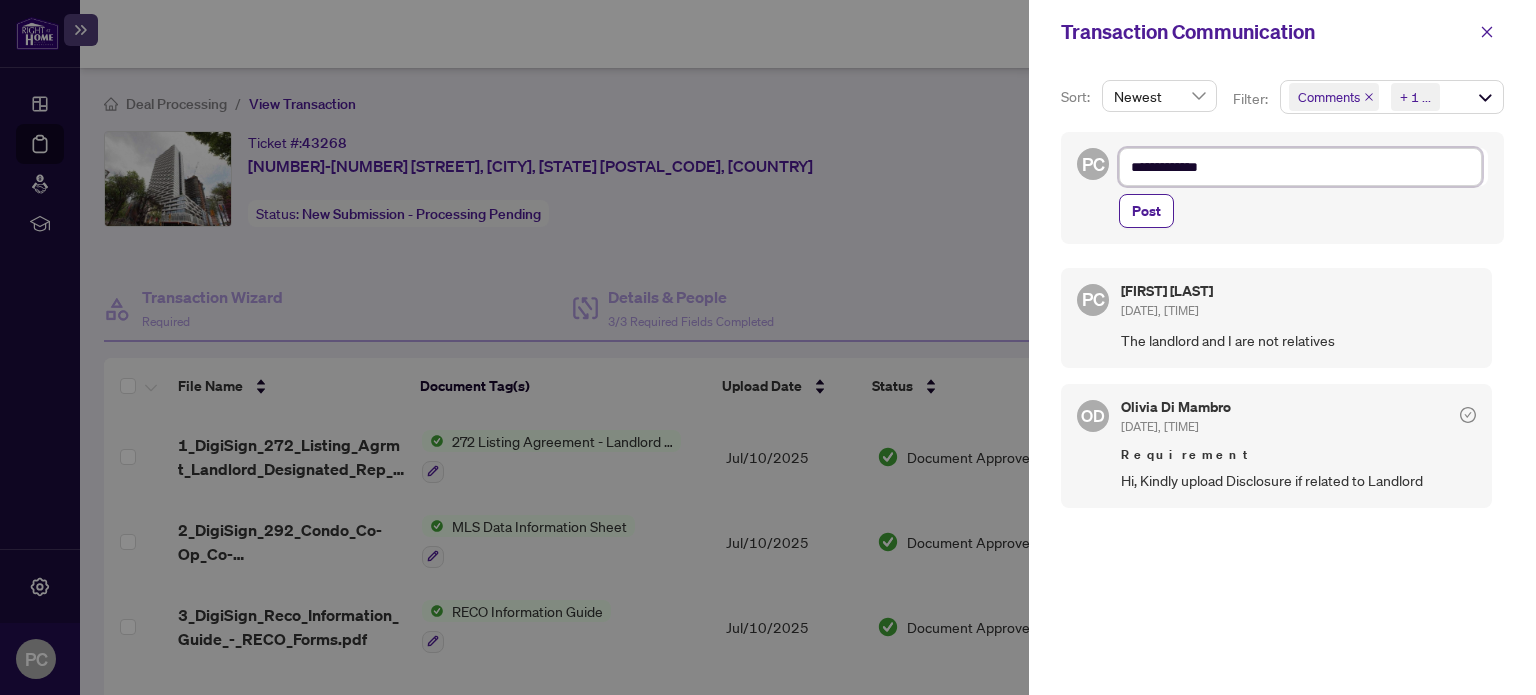 type on "**********" 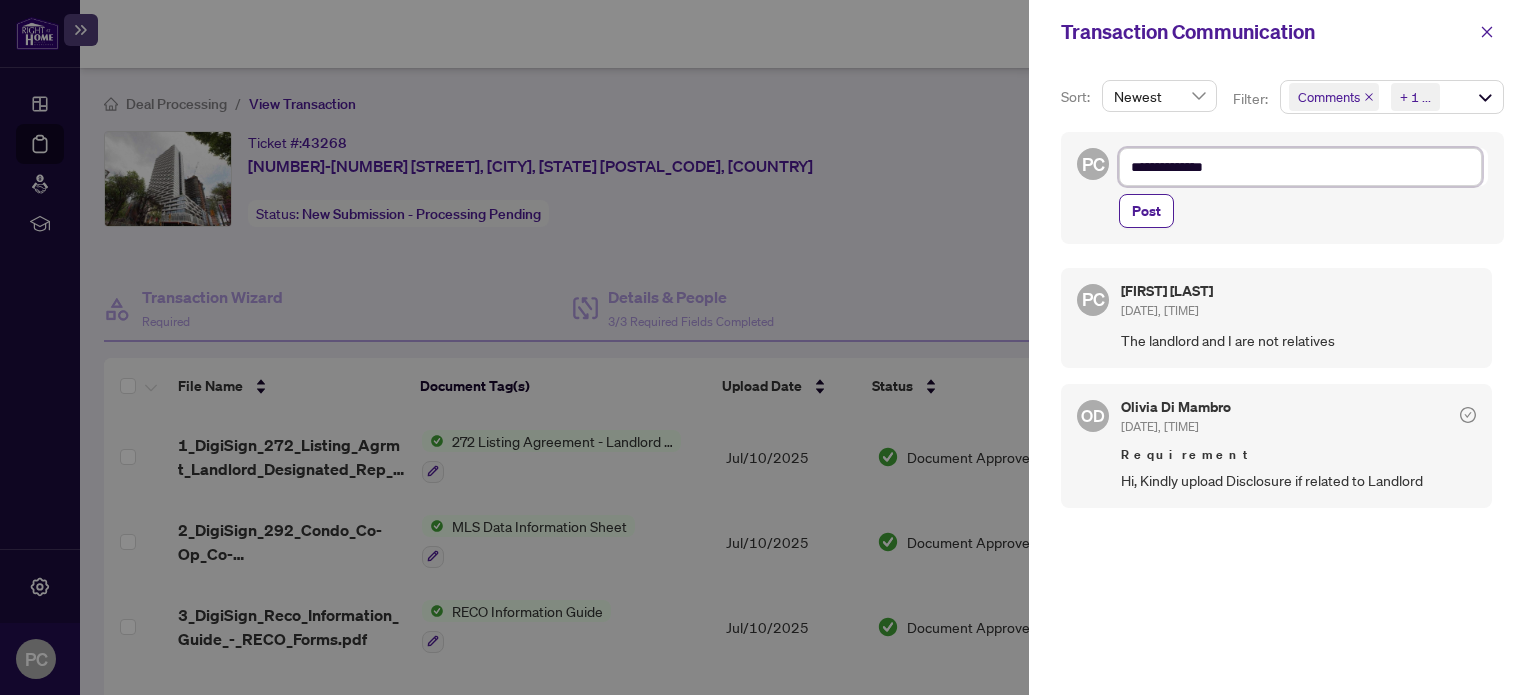 type on "**********" 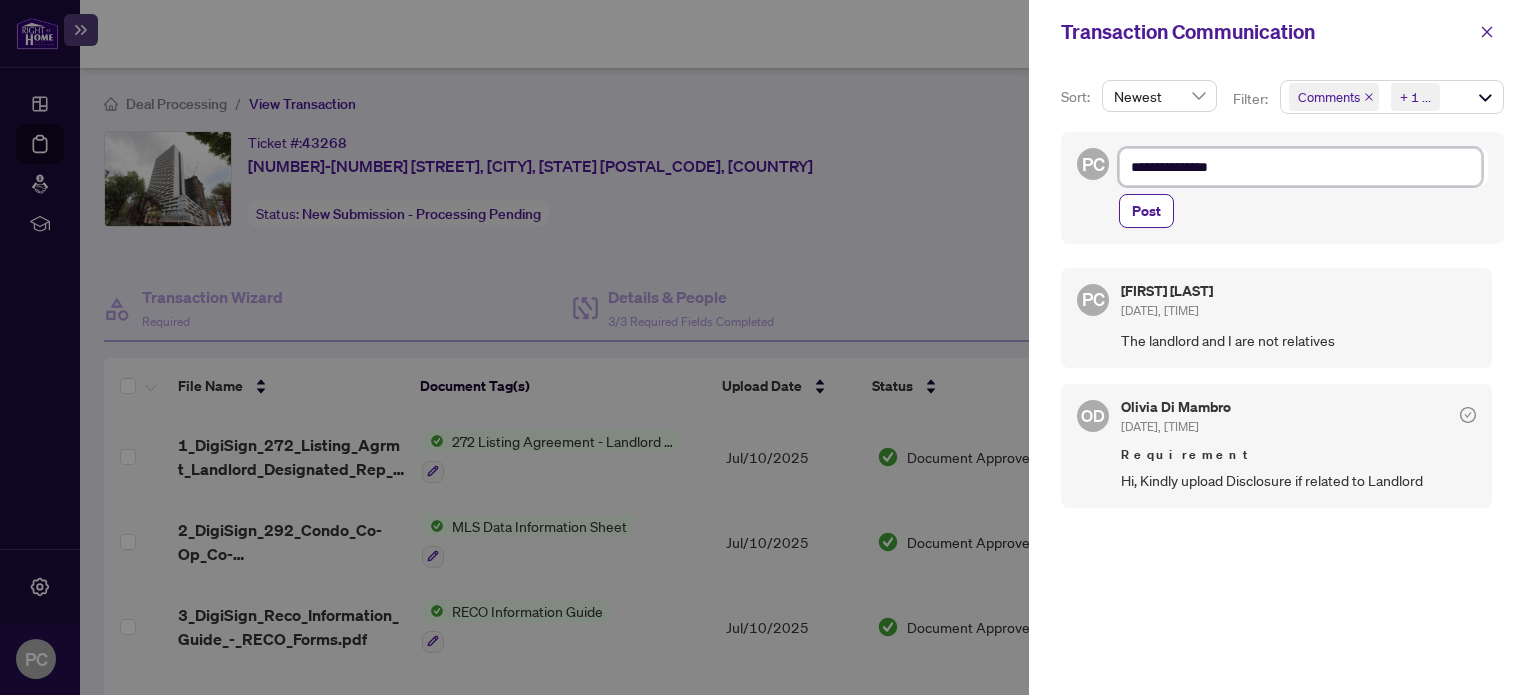 type on "**********" 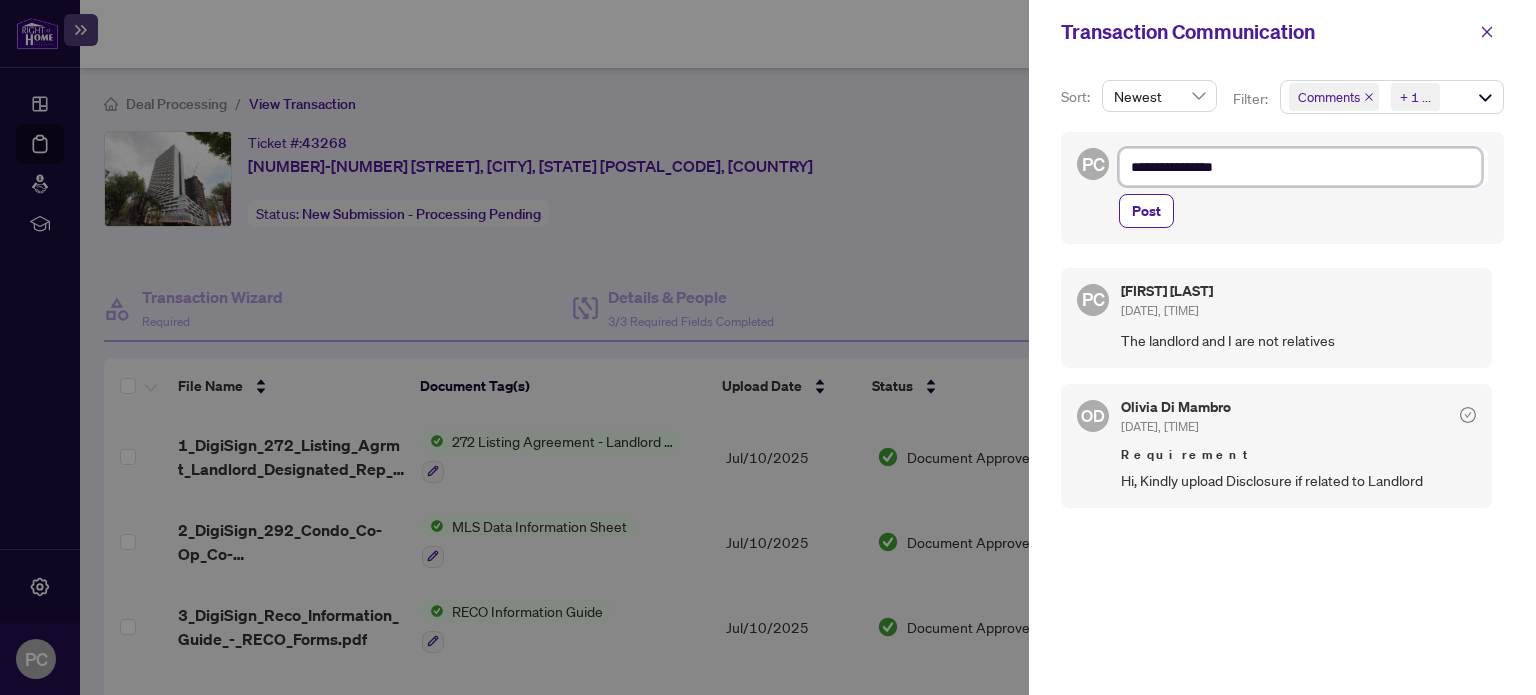 type on "**********" 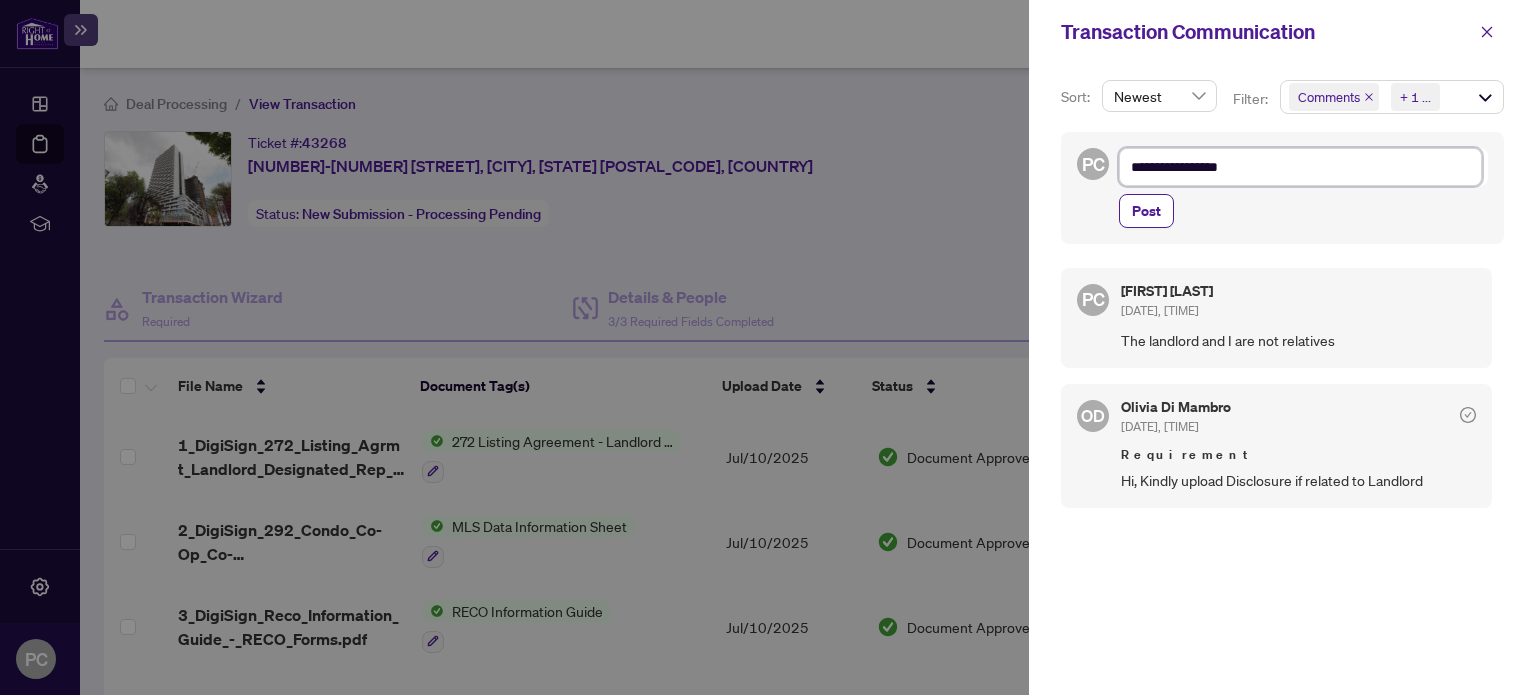 type on "**********" 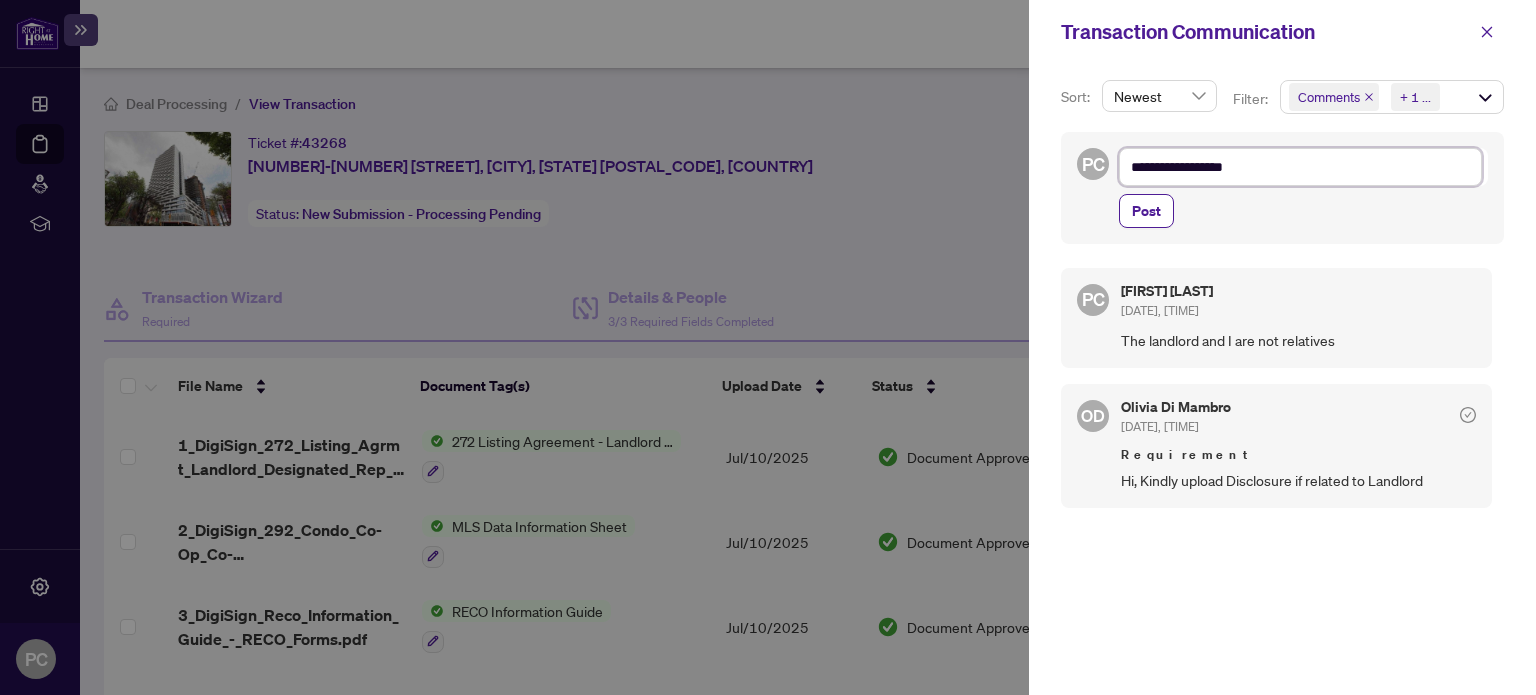 type on "**********" 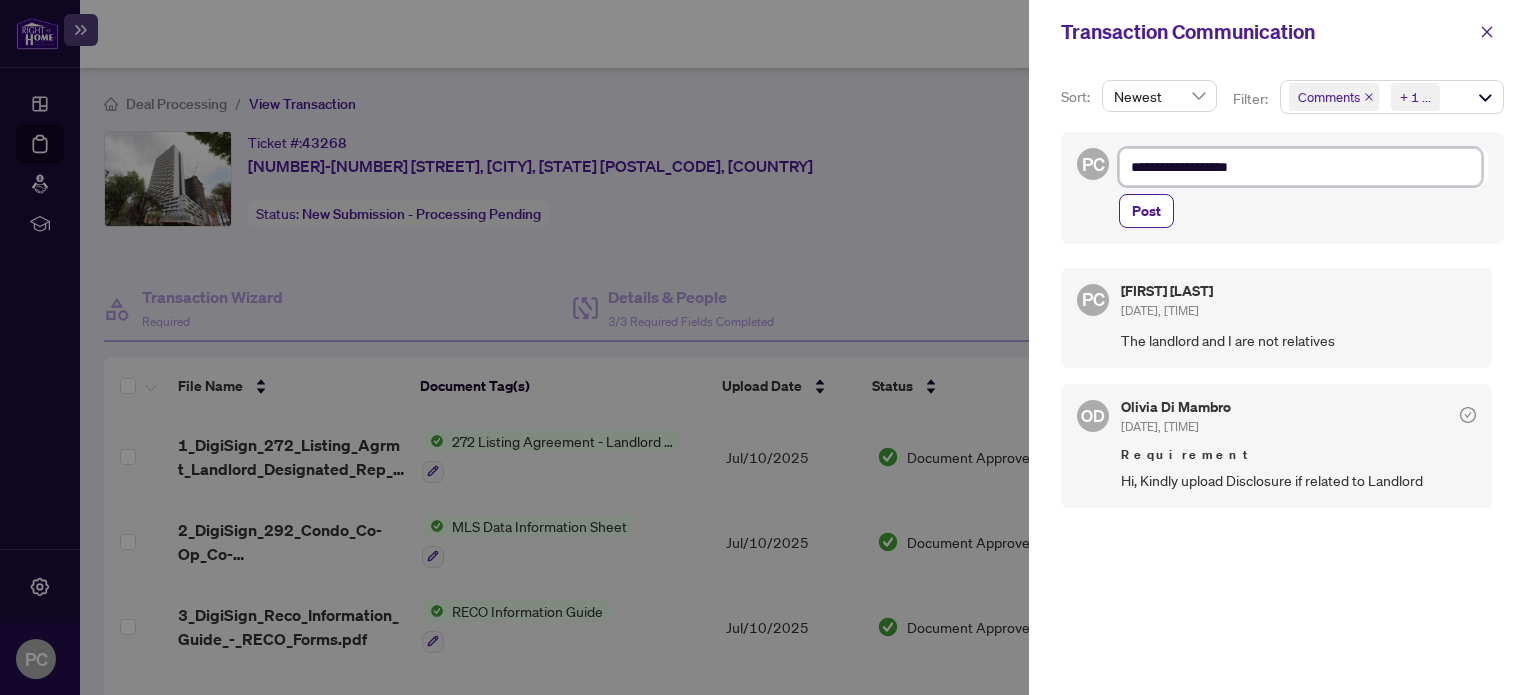 type on "**********" 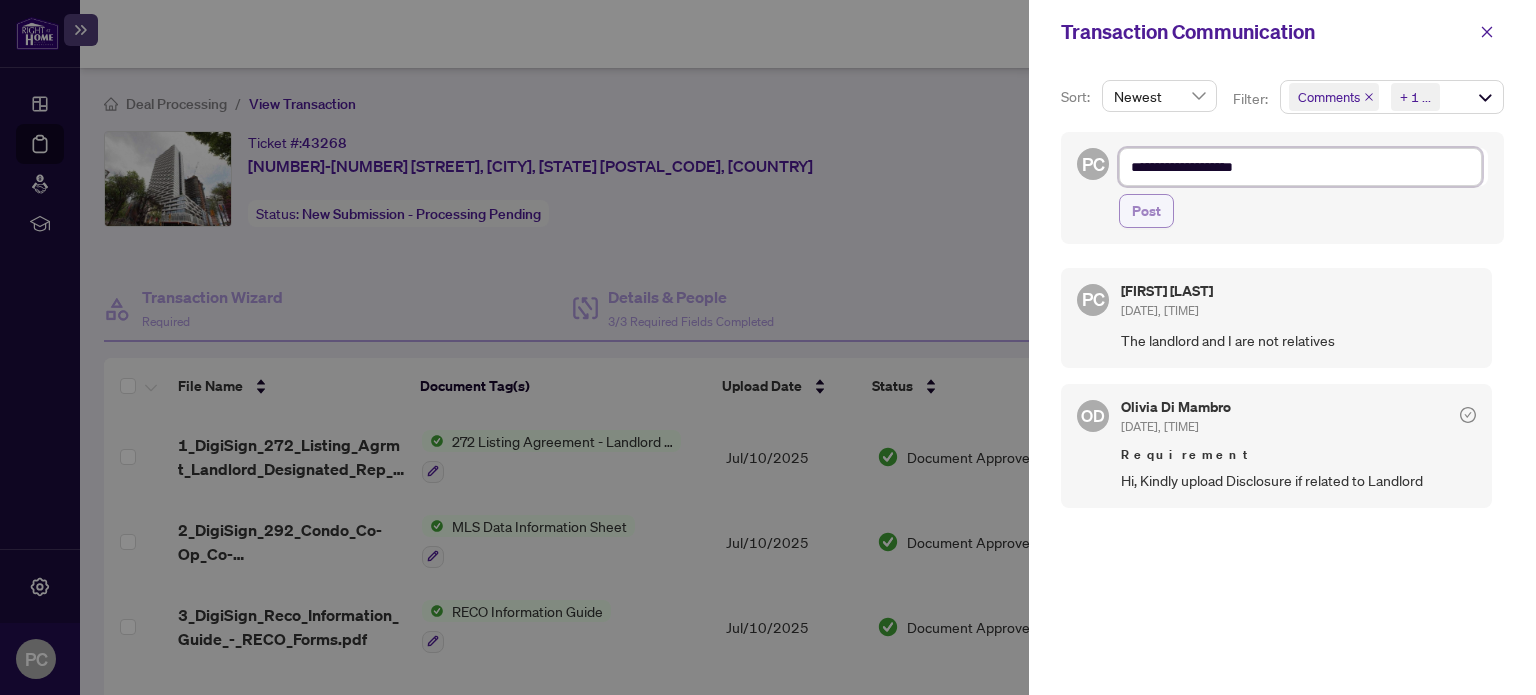 type on "**********" 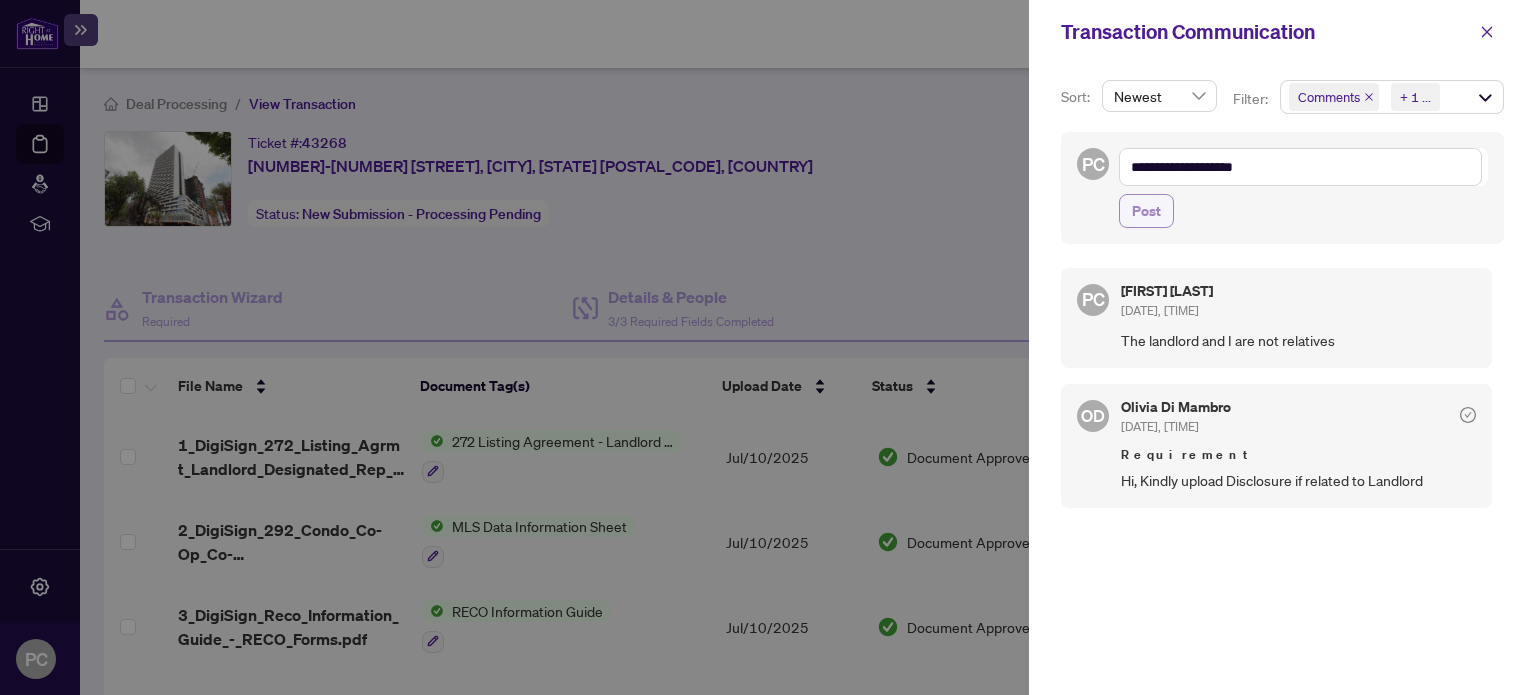 click on "Post" at bounding box center (1146, 211) 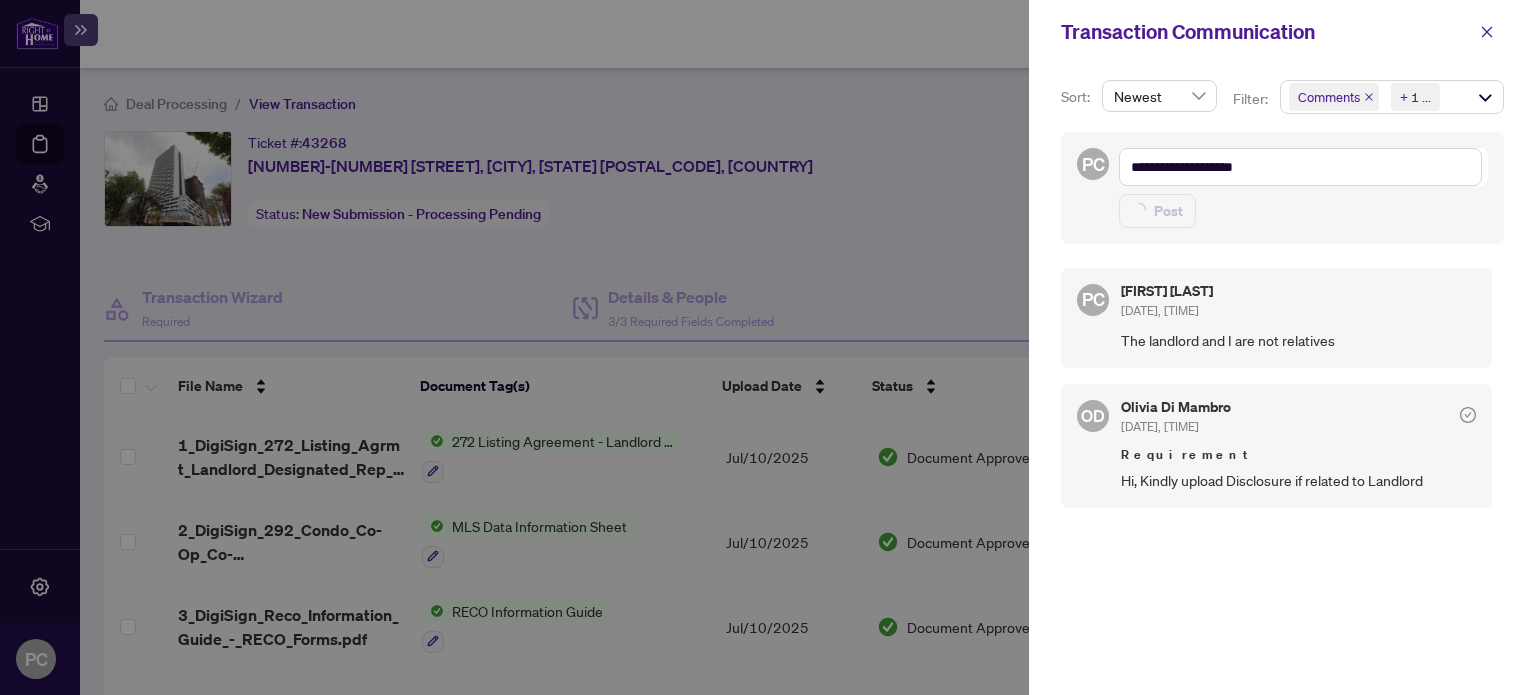 type 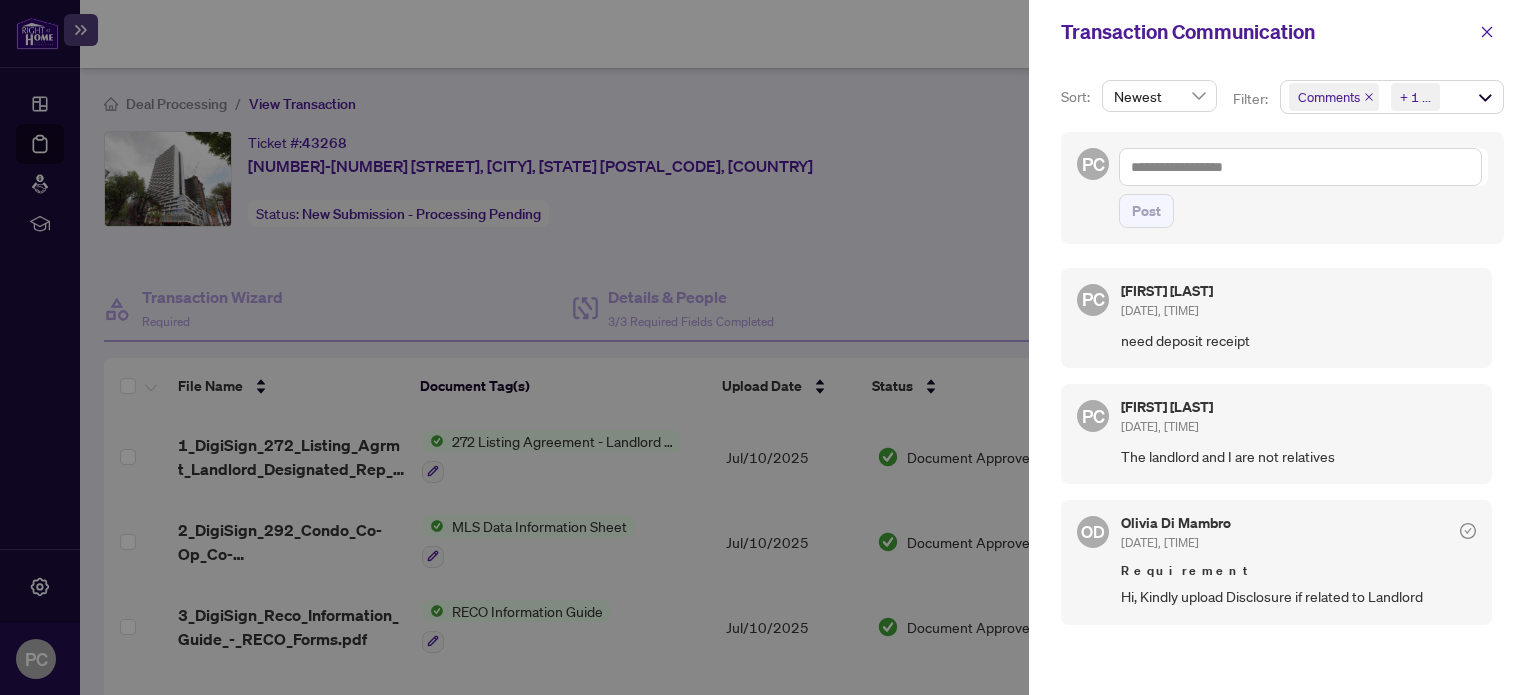 click at bounding box center (768, 347) 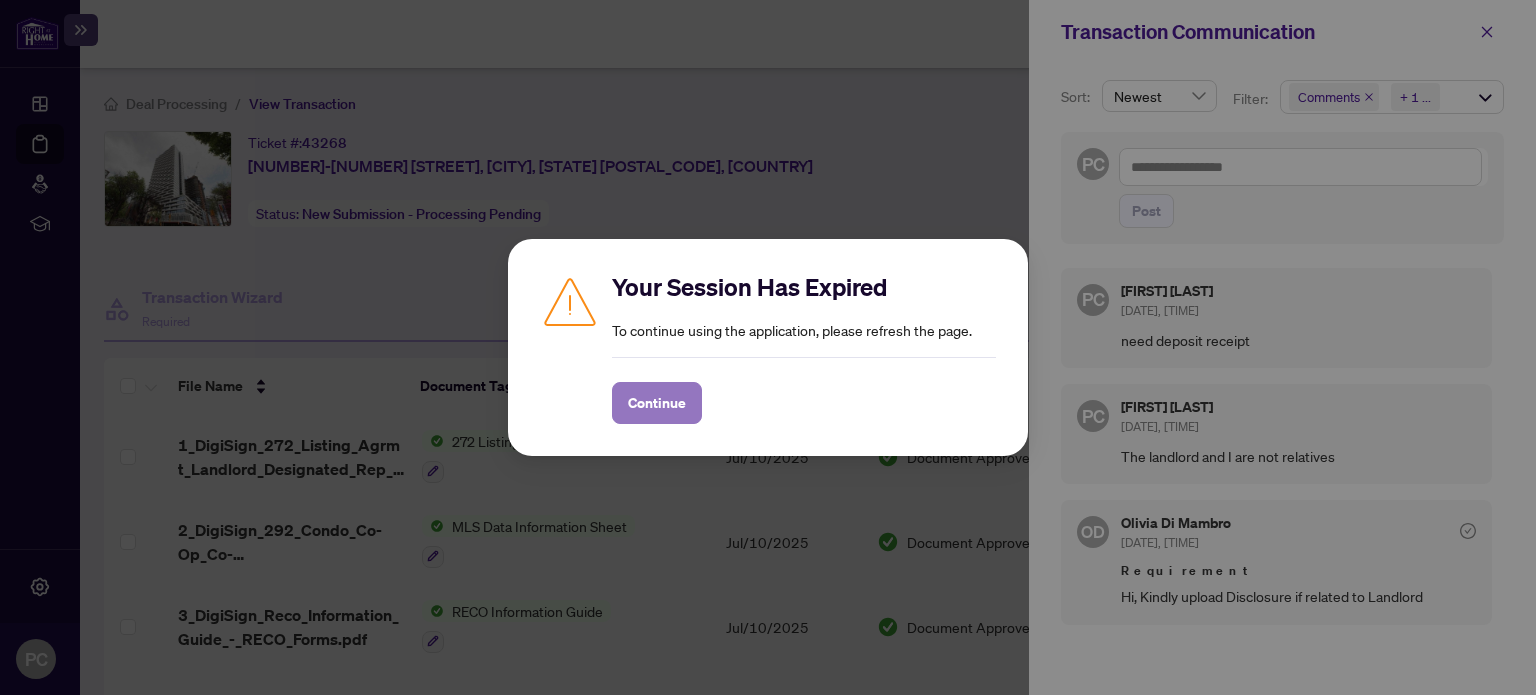 click on "Continue" at bounding box center [657, 403] 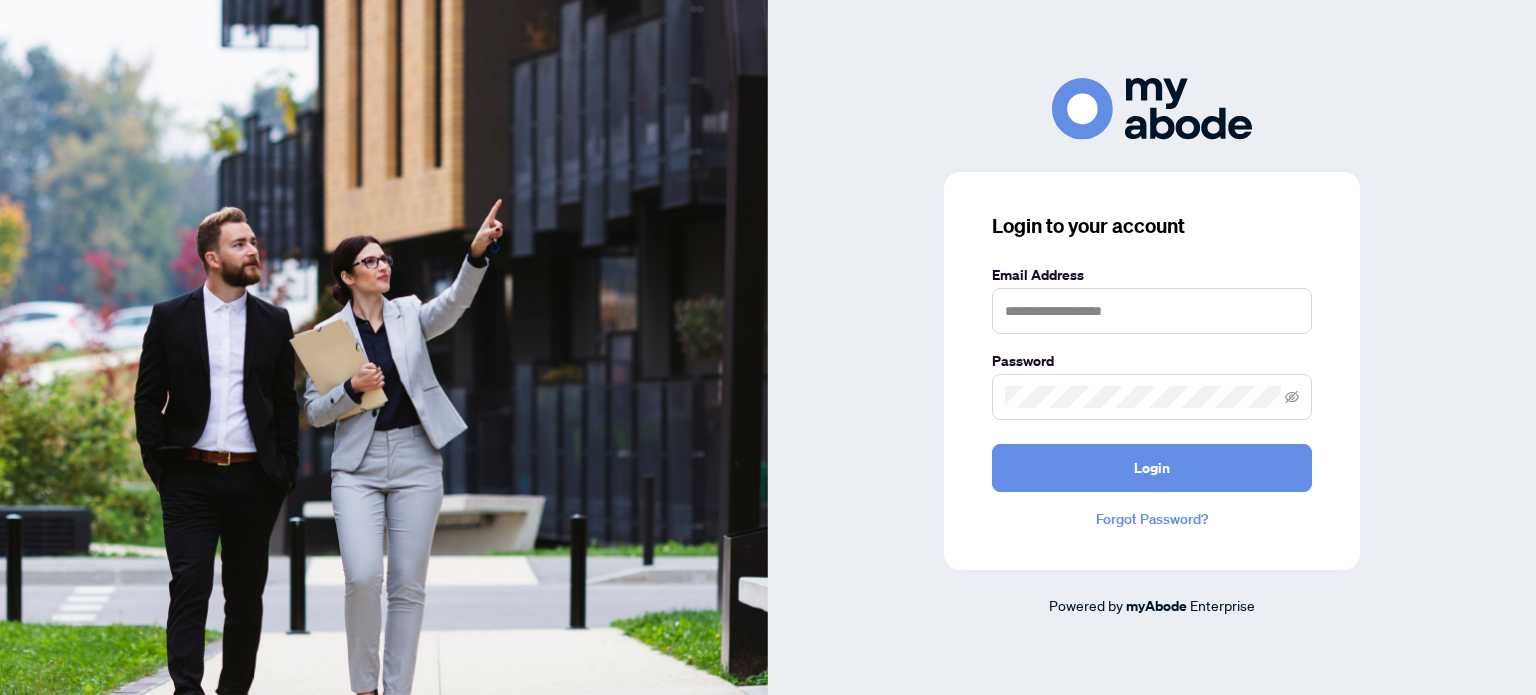 scroll, scrollTop: 0, scrollLeft: 0, axis: both 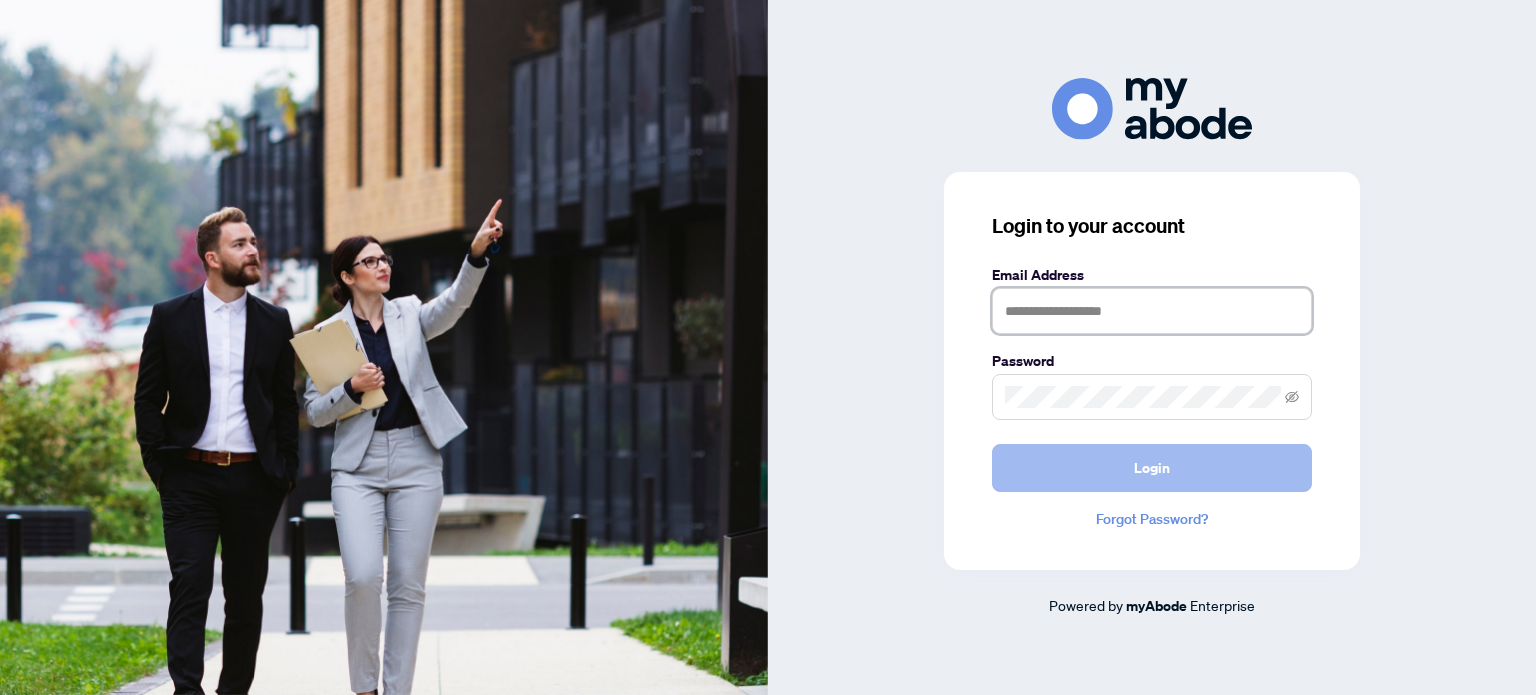 type on "**********" 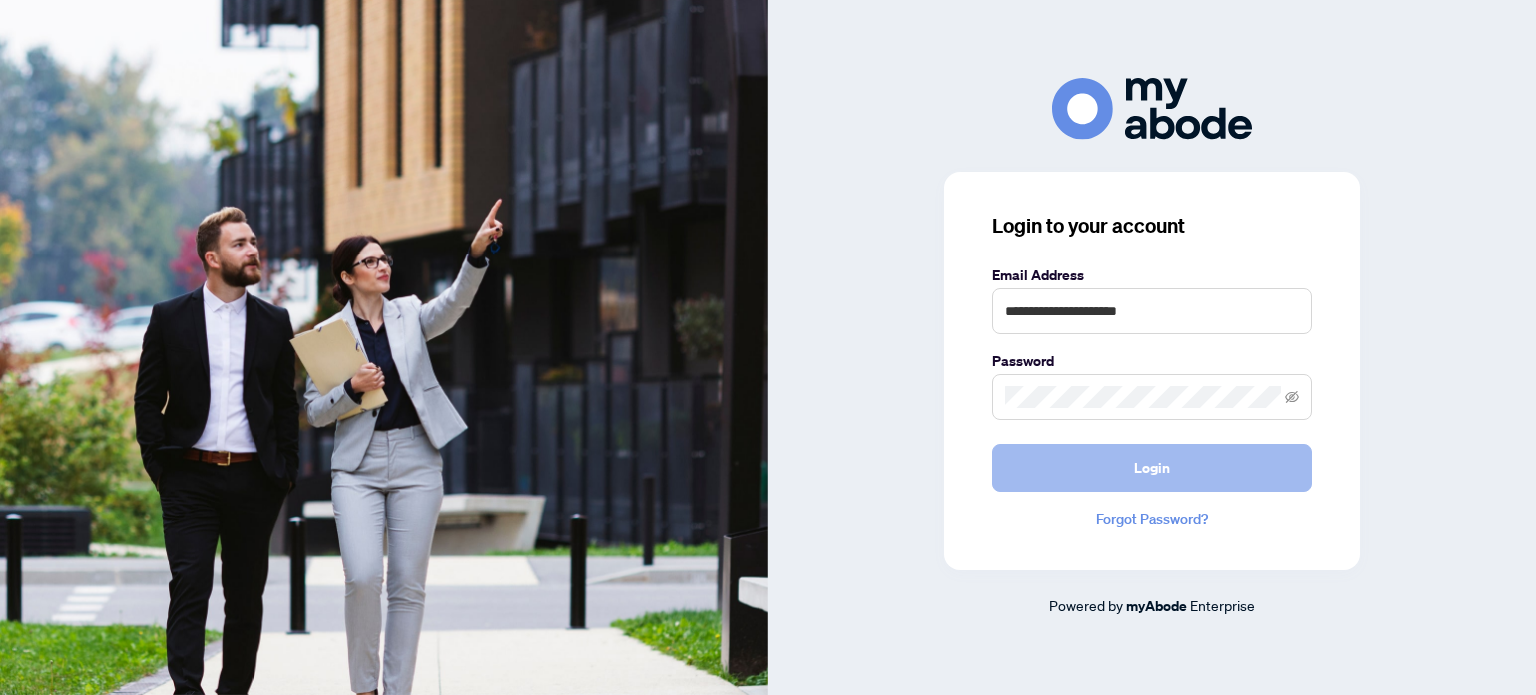 click on "Login" at bounding box center (1152, 468) 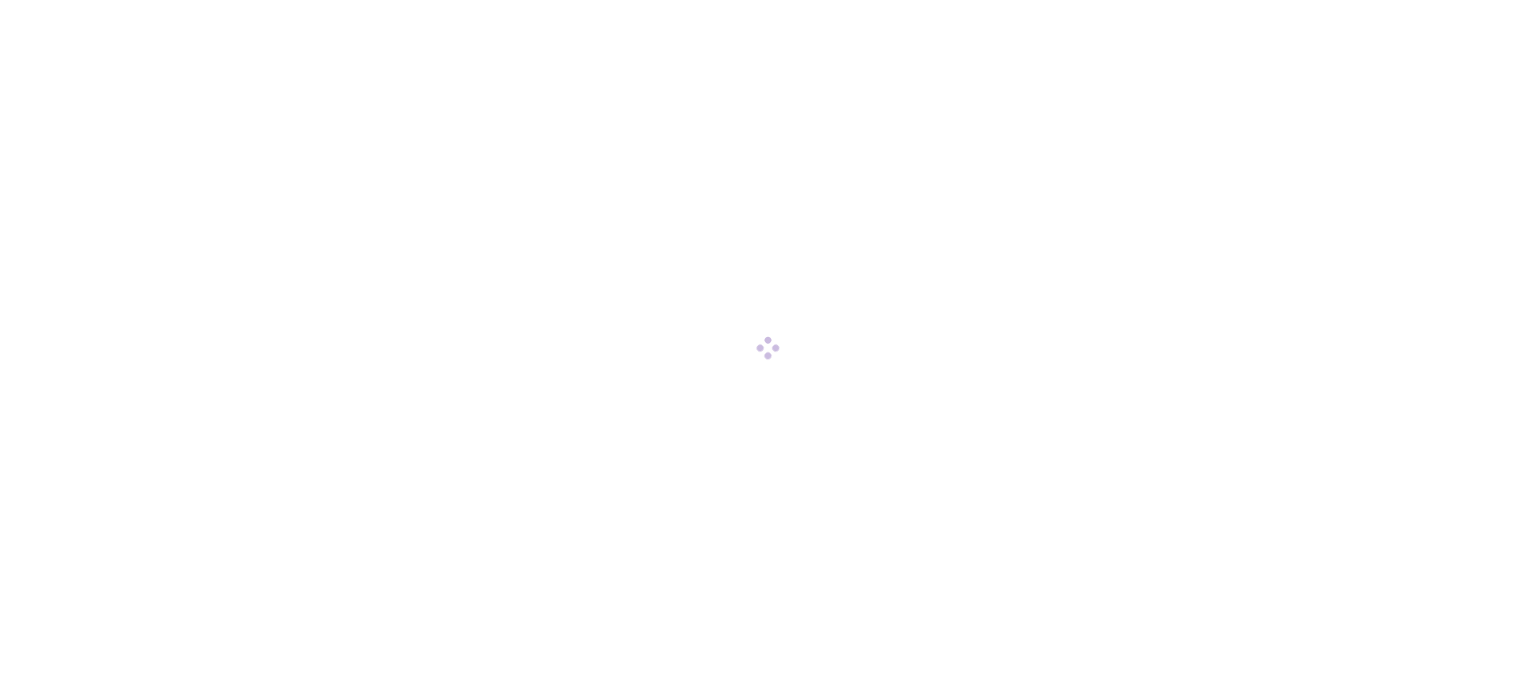 scroll, scrollTop: 0, scrollLeft: 0, axis: both 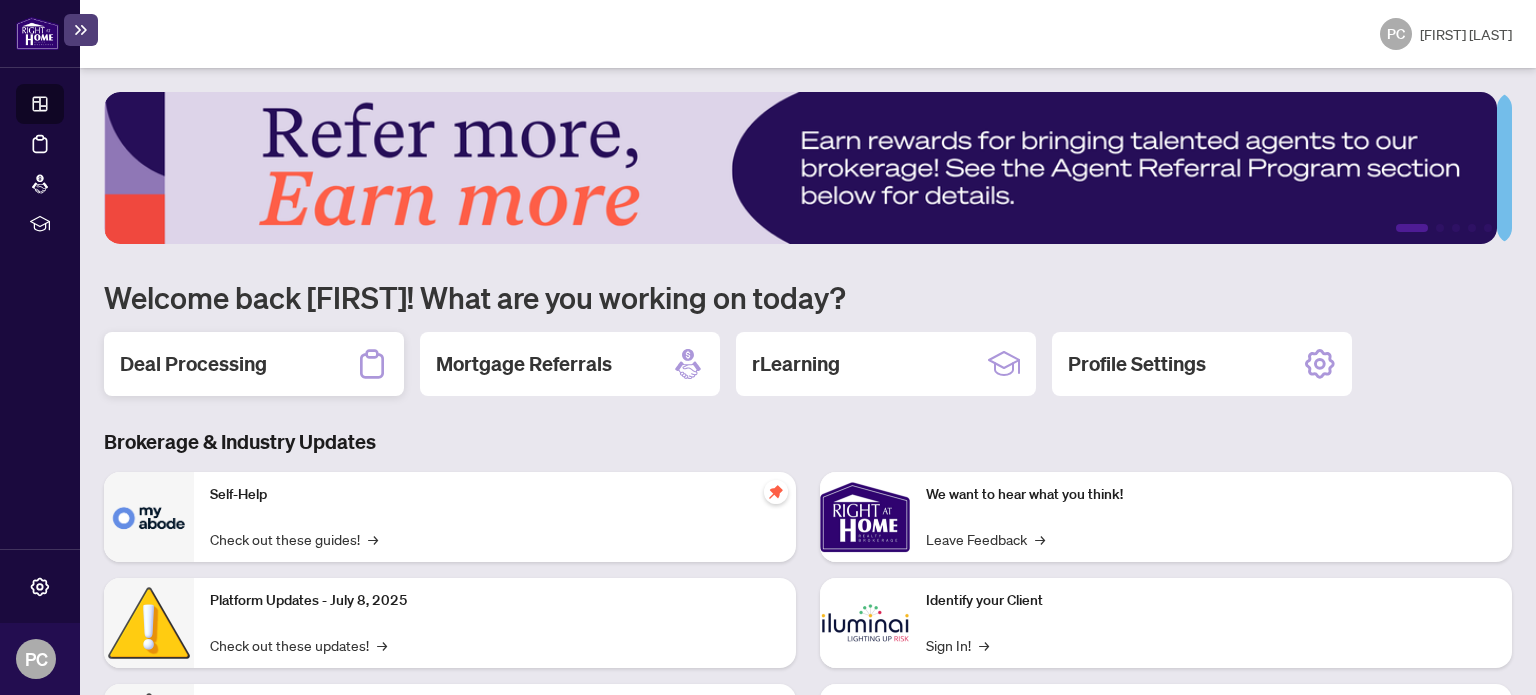 click on "Deal Processing" at bounding box center (193, 364) 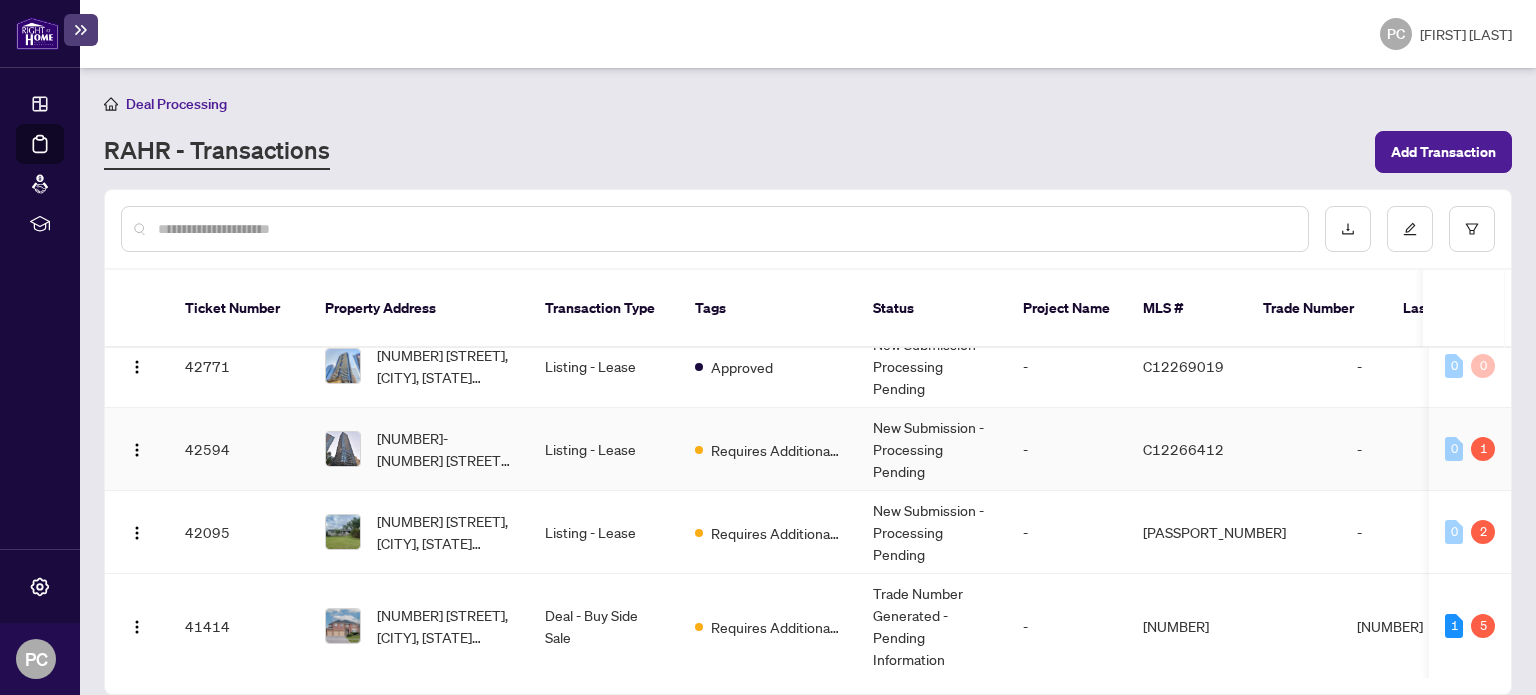 scroll, scrollTop: 500, scrollLeft: 0, axis: vertical 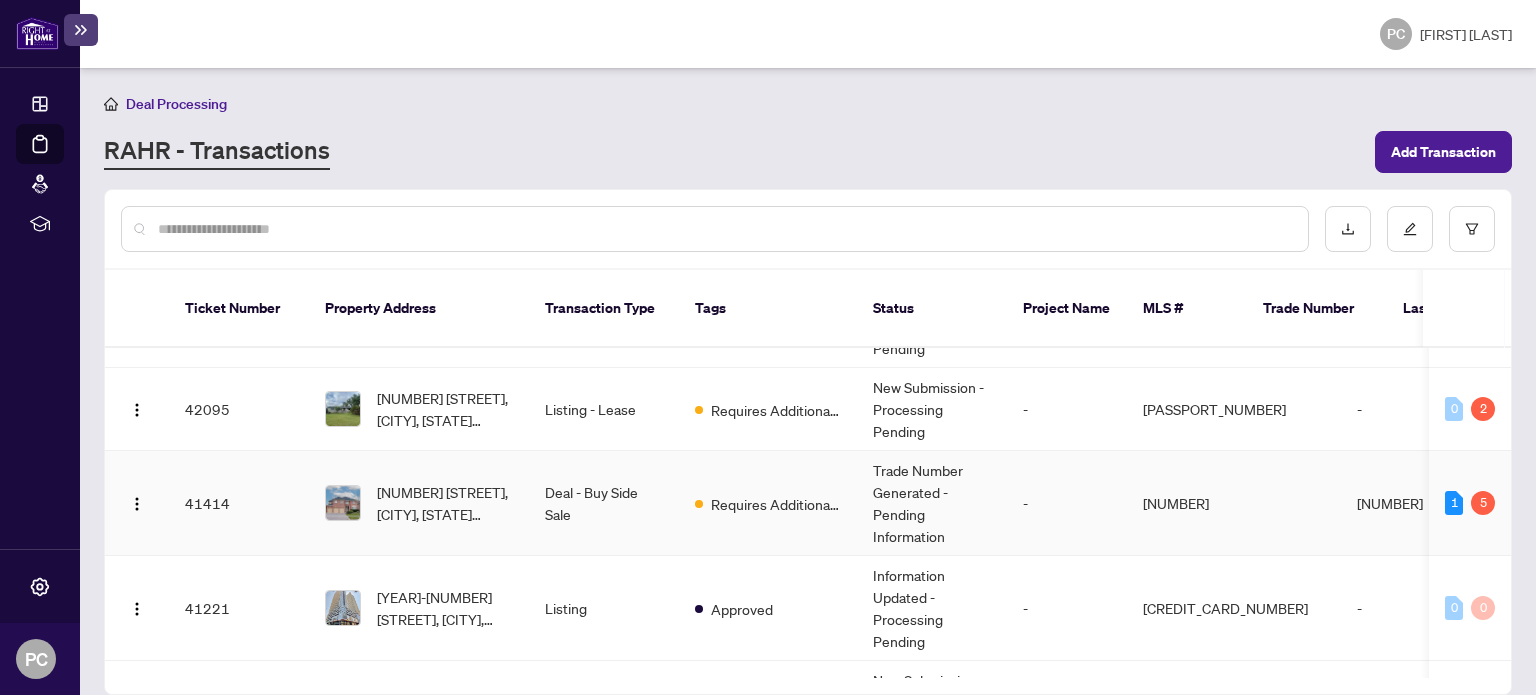 click on "[NUMBER]" at bounding box center [1411, 503] 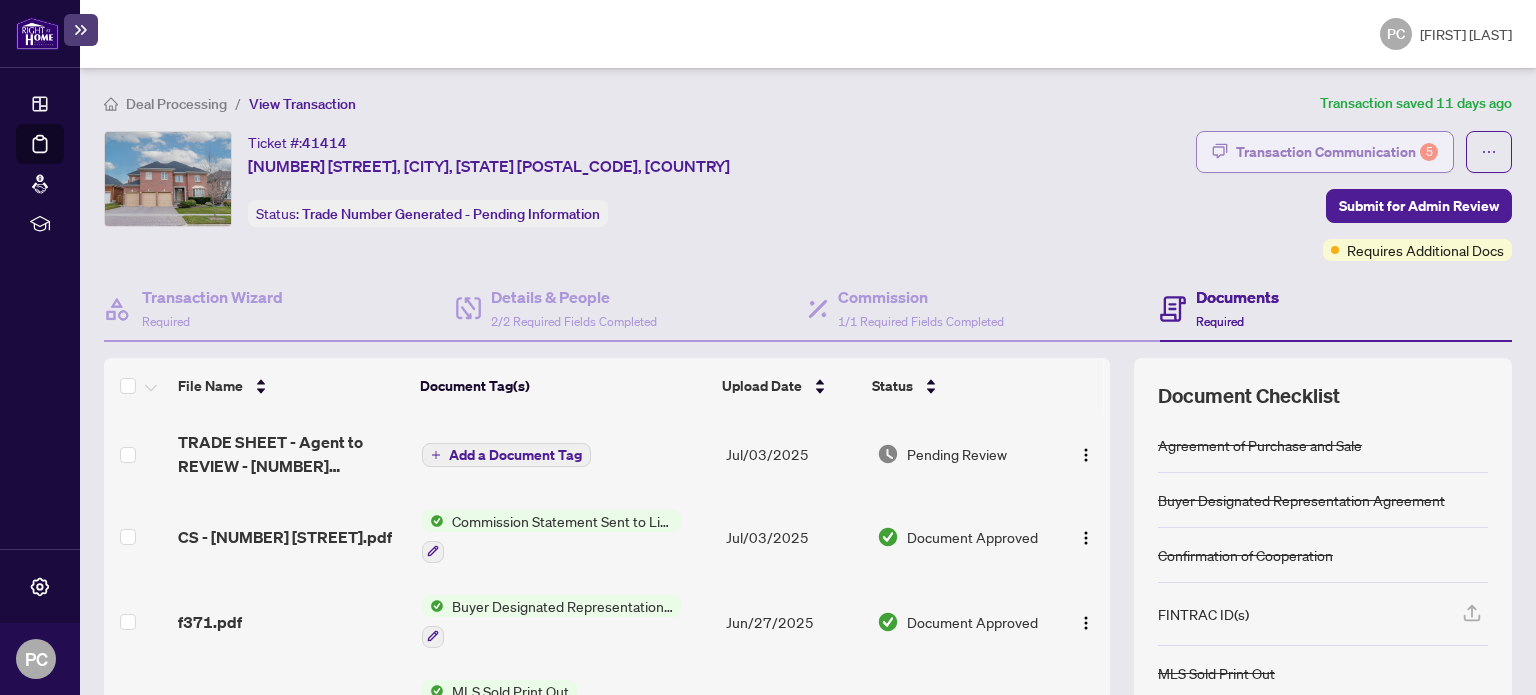 click on "Transaction Communication 5" at bounding box center [1337, 152] 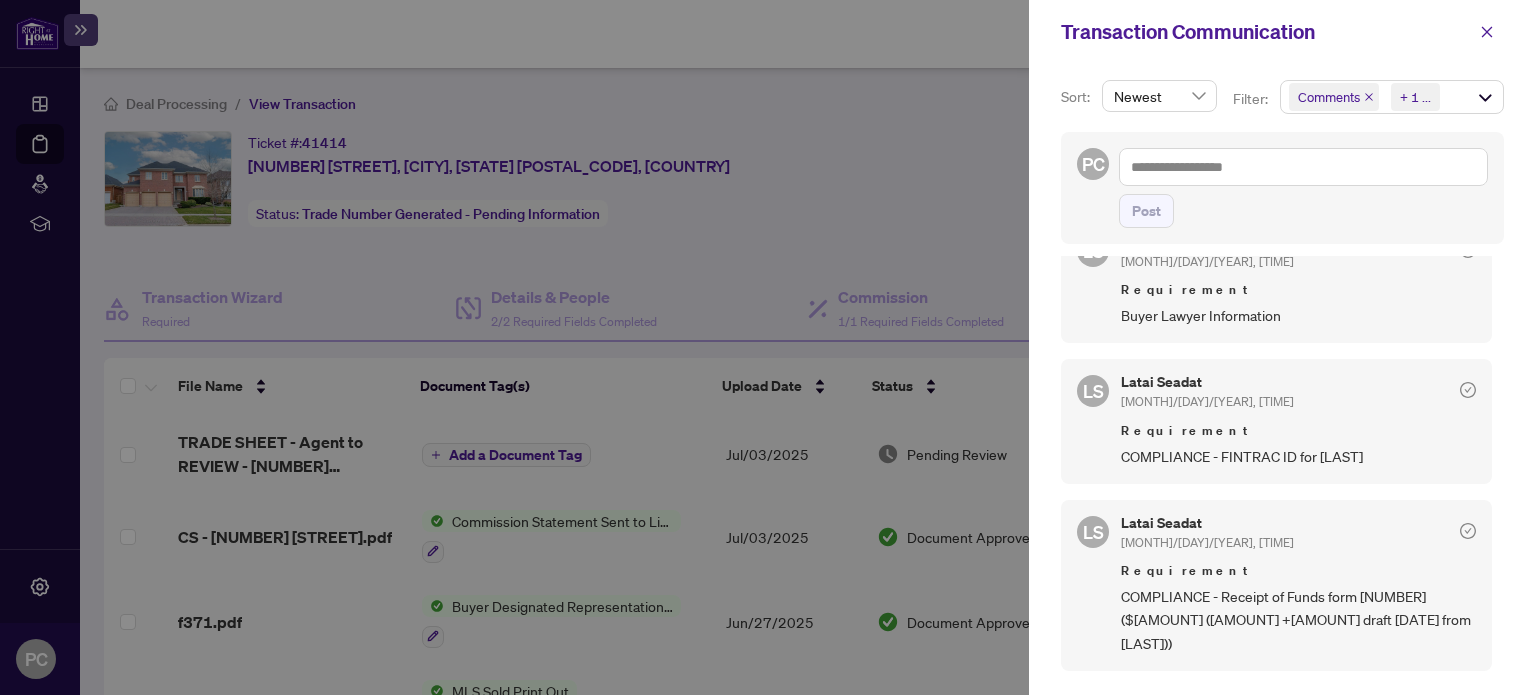 scroll, scrollTop: 0, scrollLeft: 0, axis: both 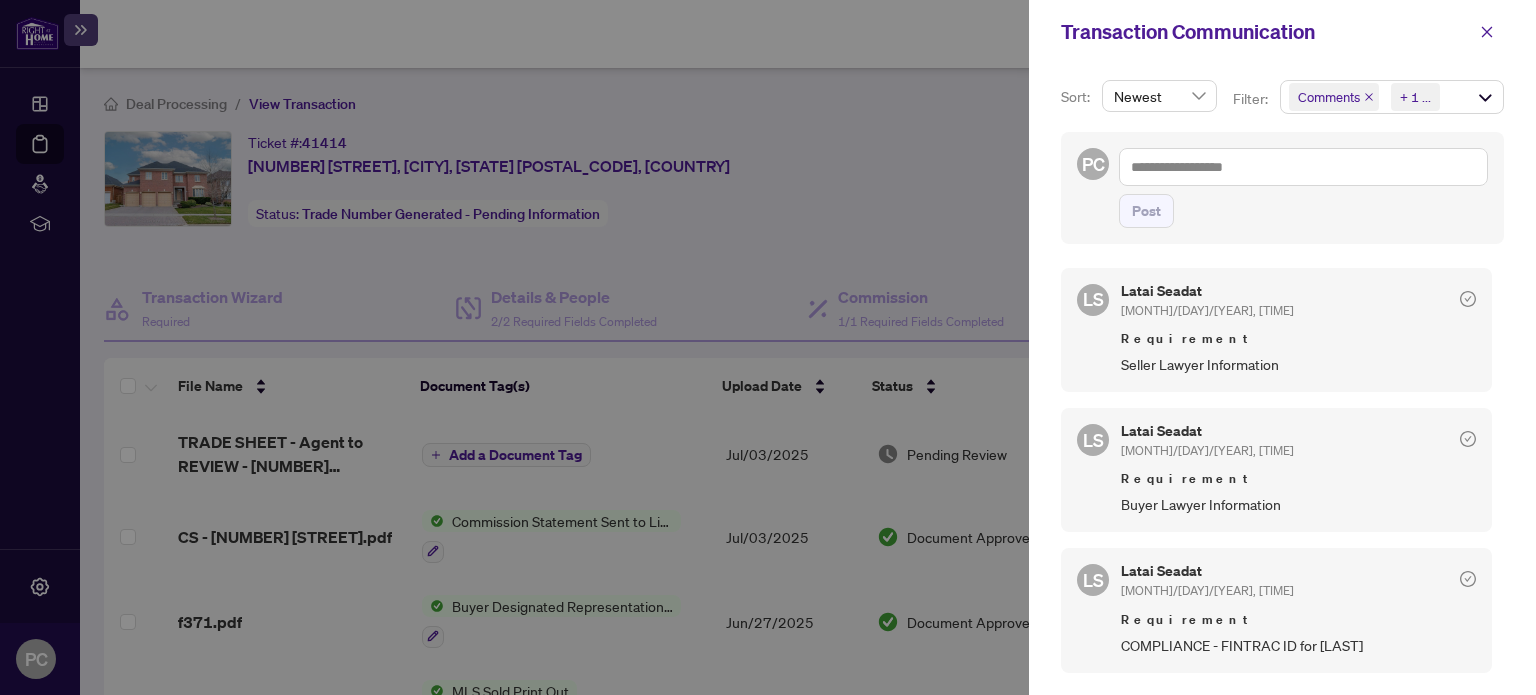 click at bounding box center (768, 347) 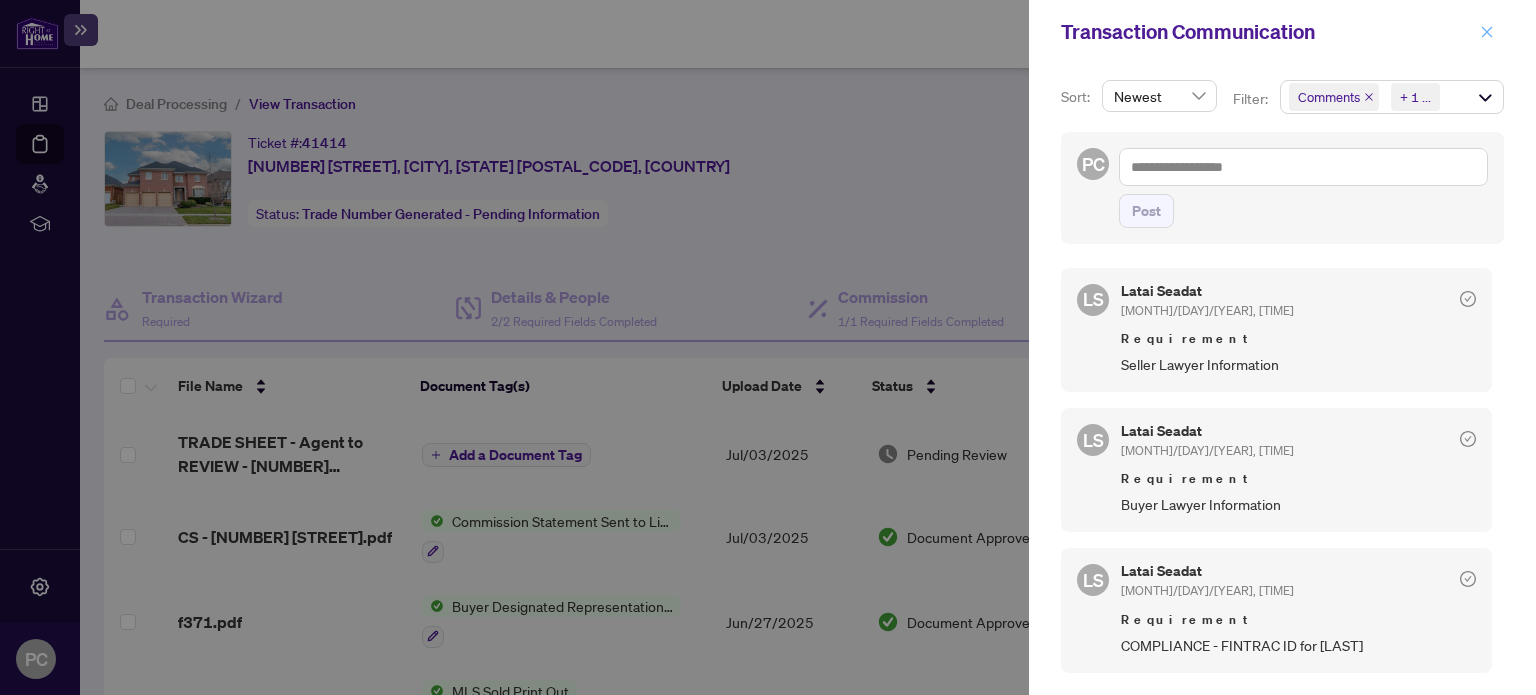 click 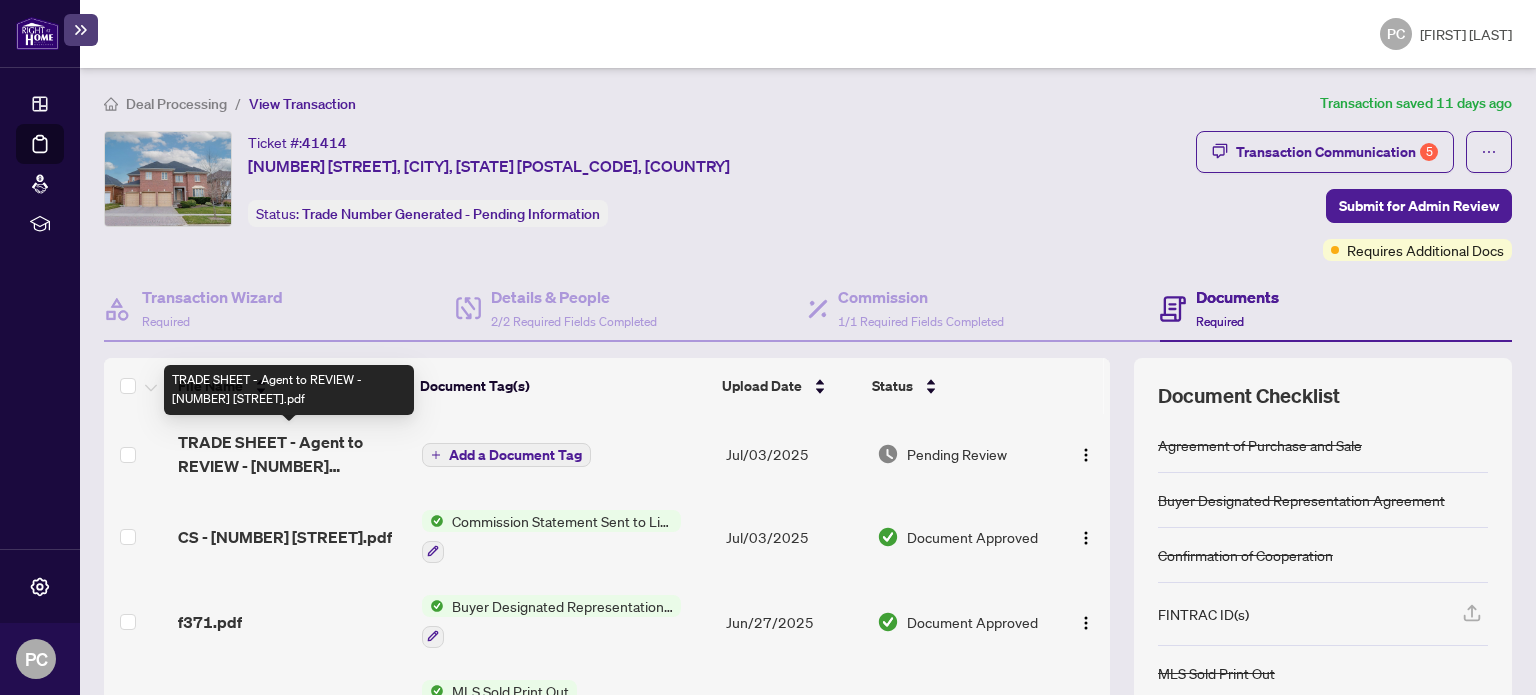 click on "TRADE SHEET - Agent to REVIEW - [NUMBER] [STREET].pdf" at bounding box center [291, 454] 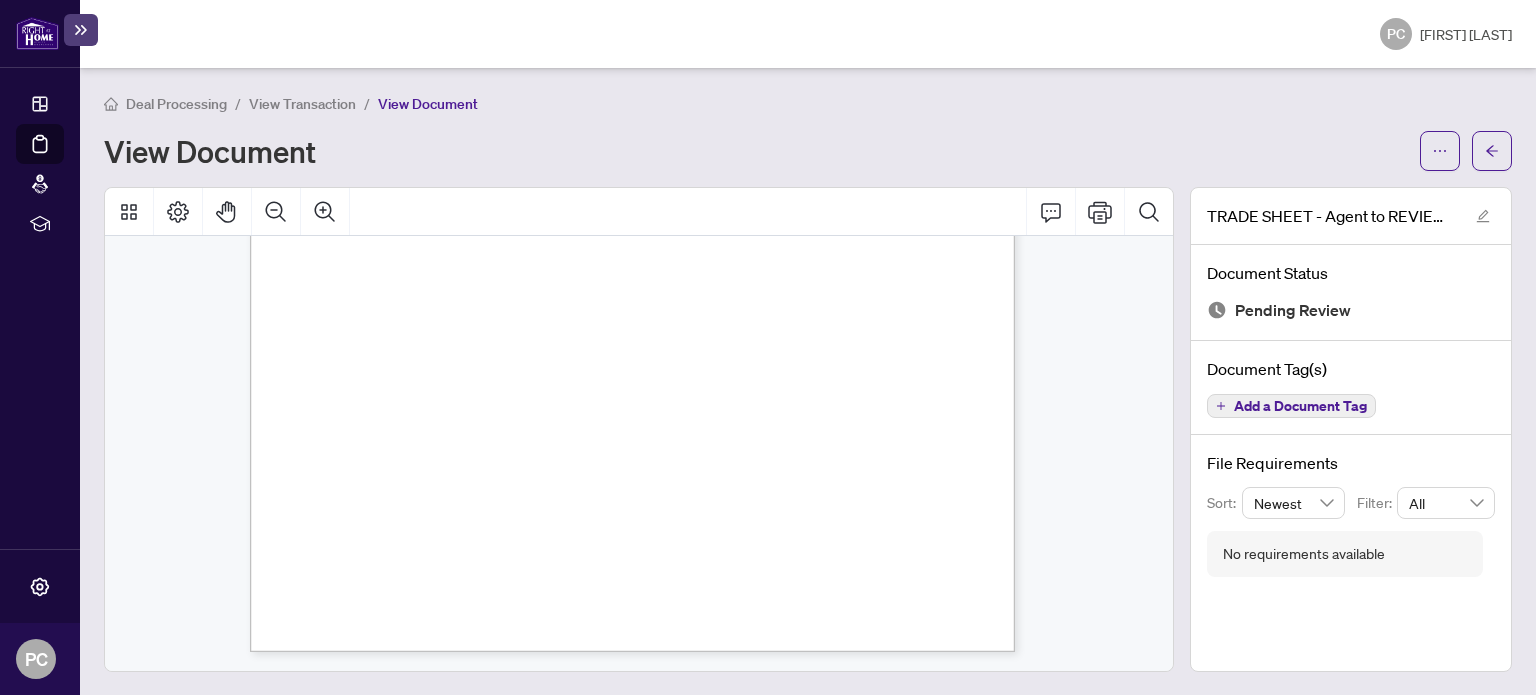scroll, scrollTop: 0, scrollLeft: 0, axis: both 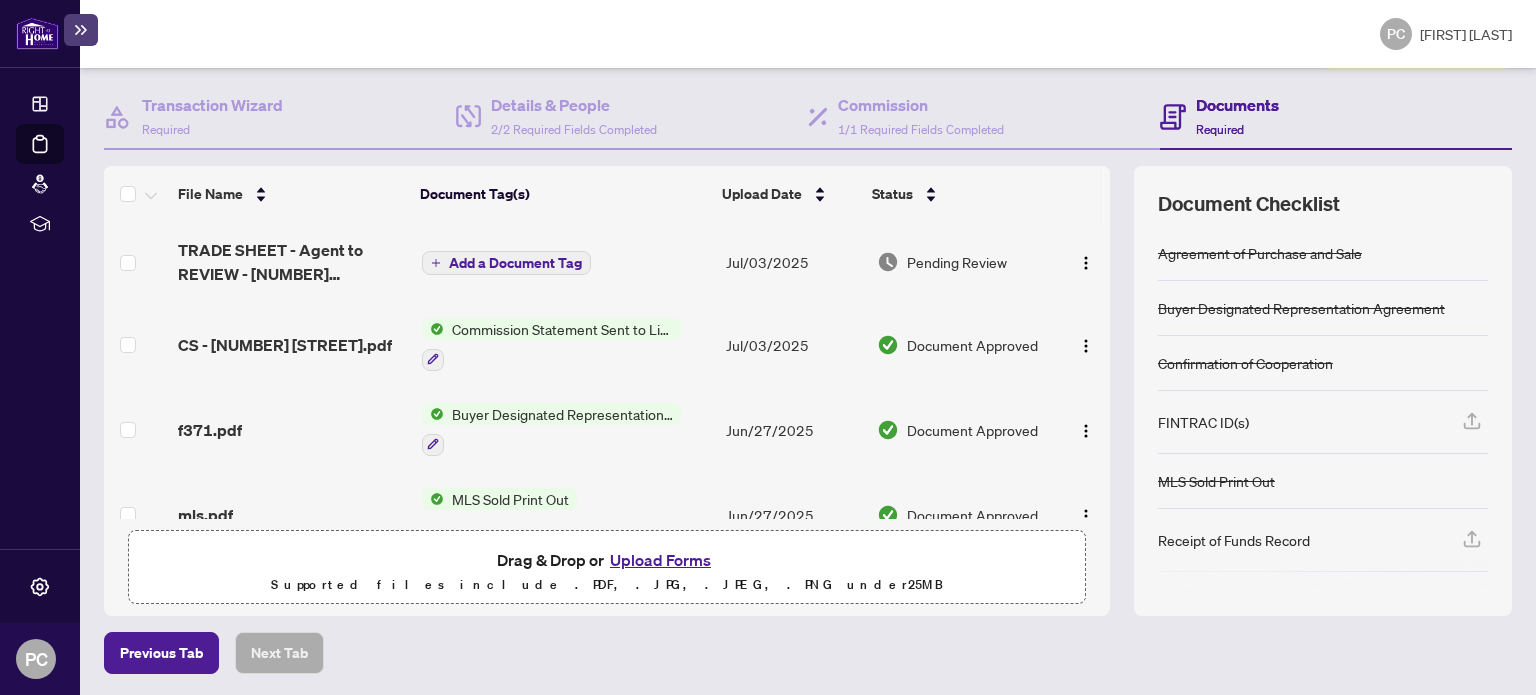 click on "Upload Forms" at bounding box center (660, 560) 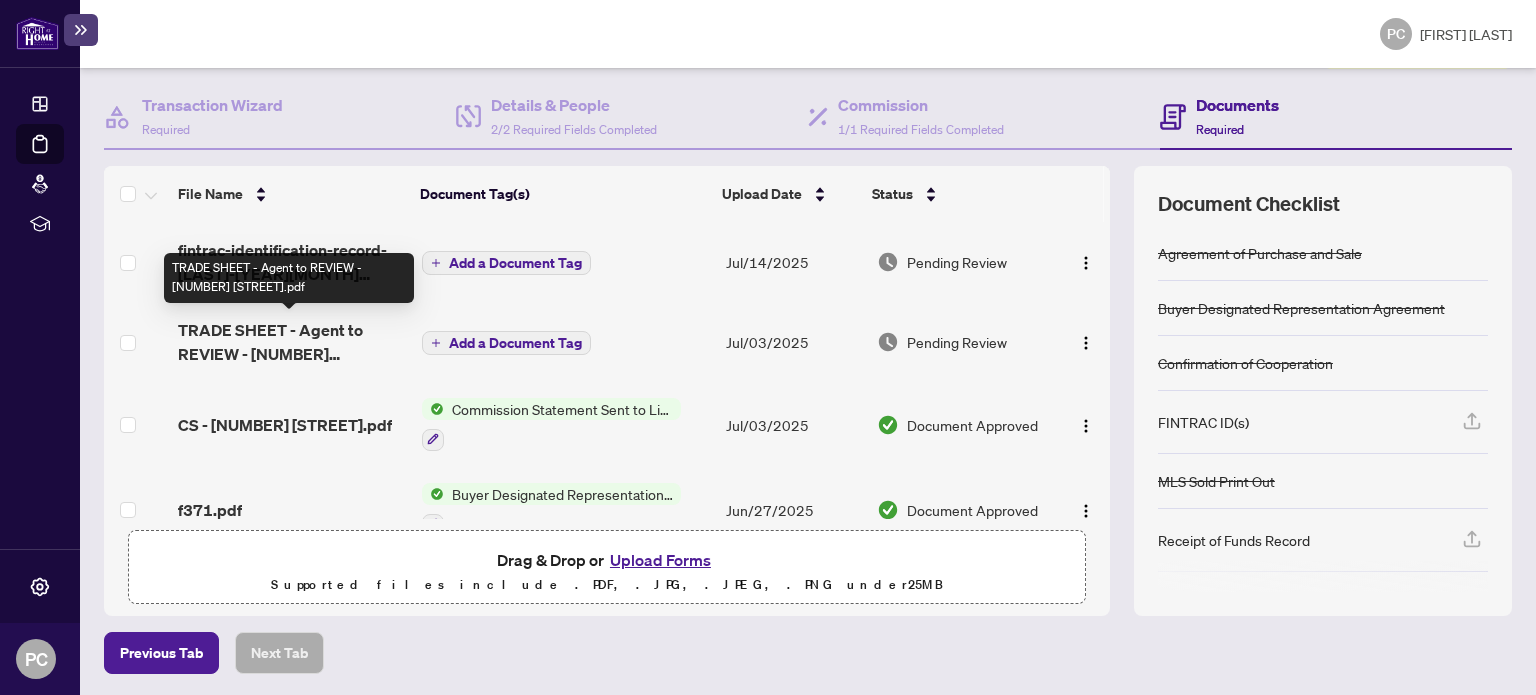 click on "TRADE SHEET - Agent to REVIEW - [NUMBER] [STREET].pdf" at bounding box center [291, 342] 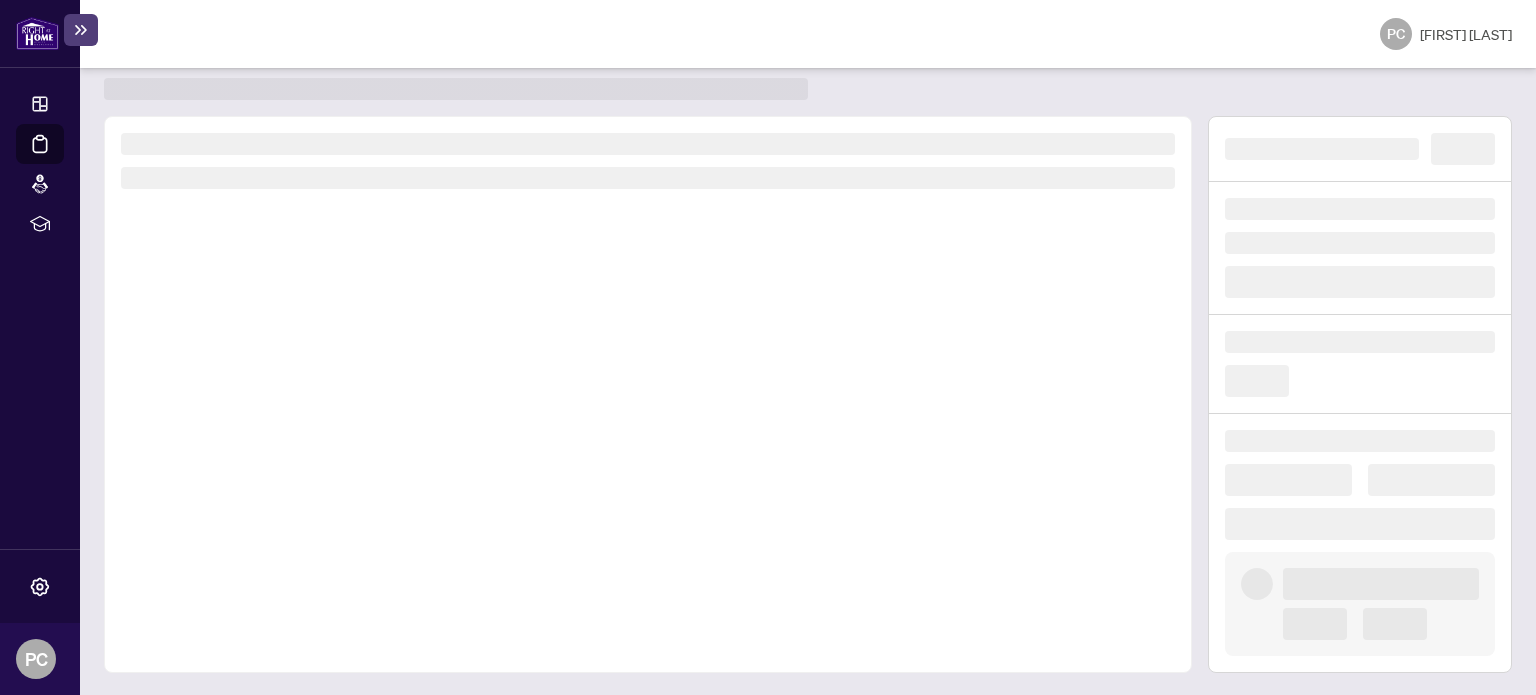 scroll, scrollTop: 0, scrollLeft: 0, axis: both 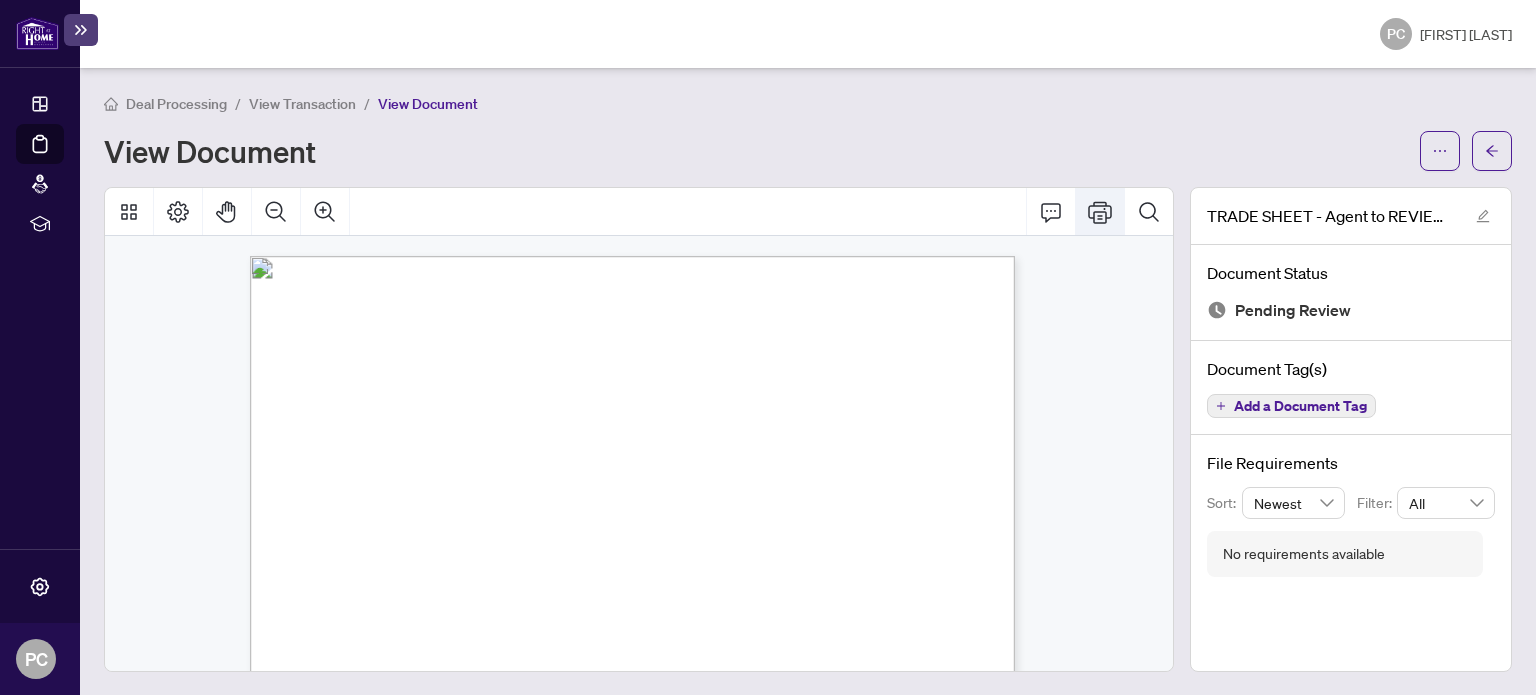 click 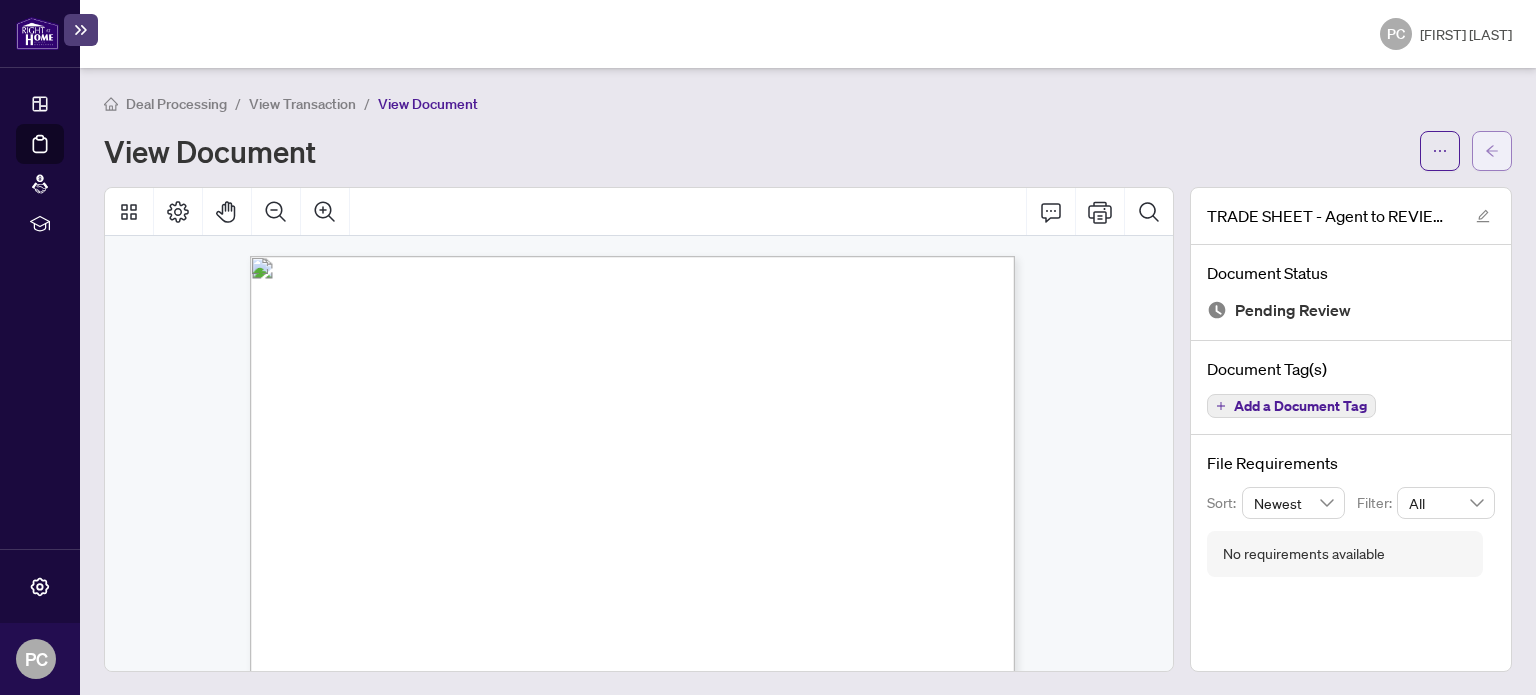 click 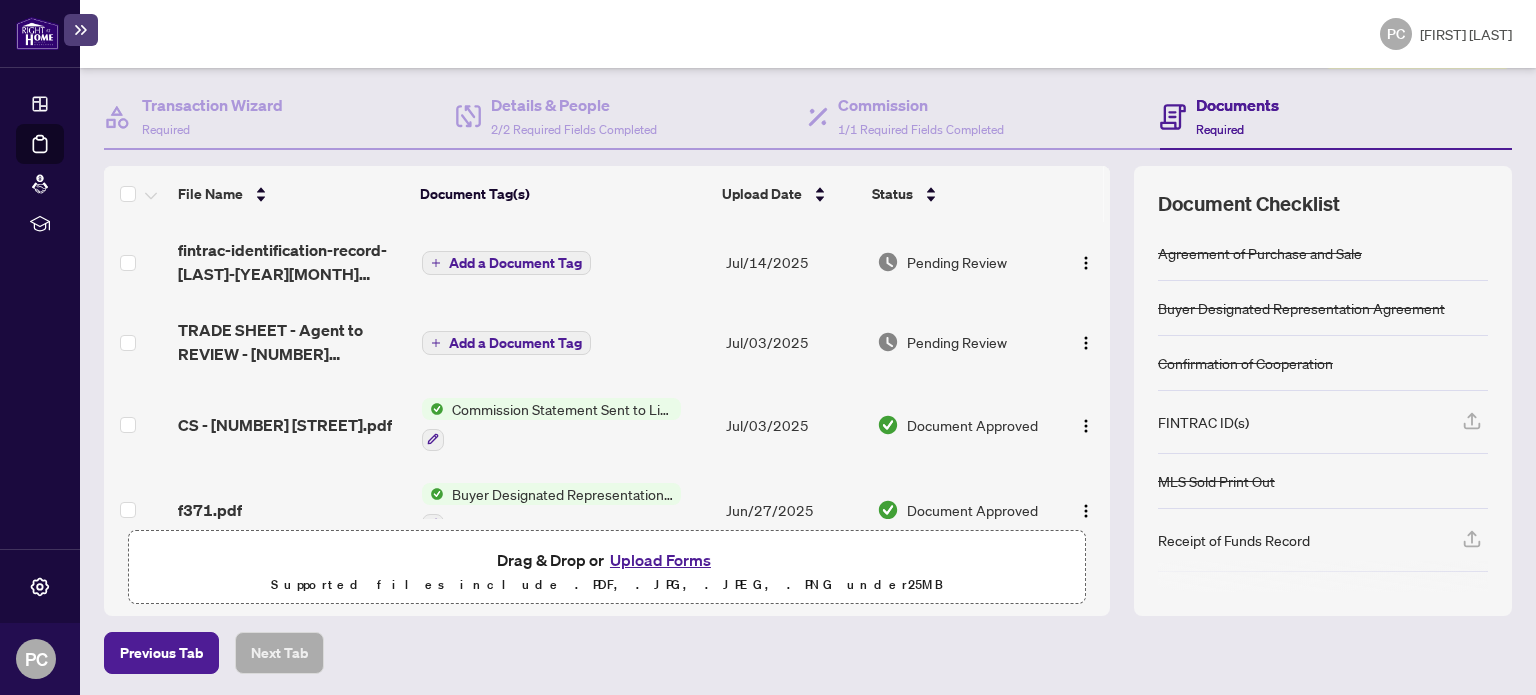scroll, scrollTop: 0, scrollLeft: 0, axis: both 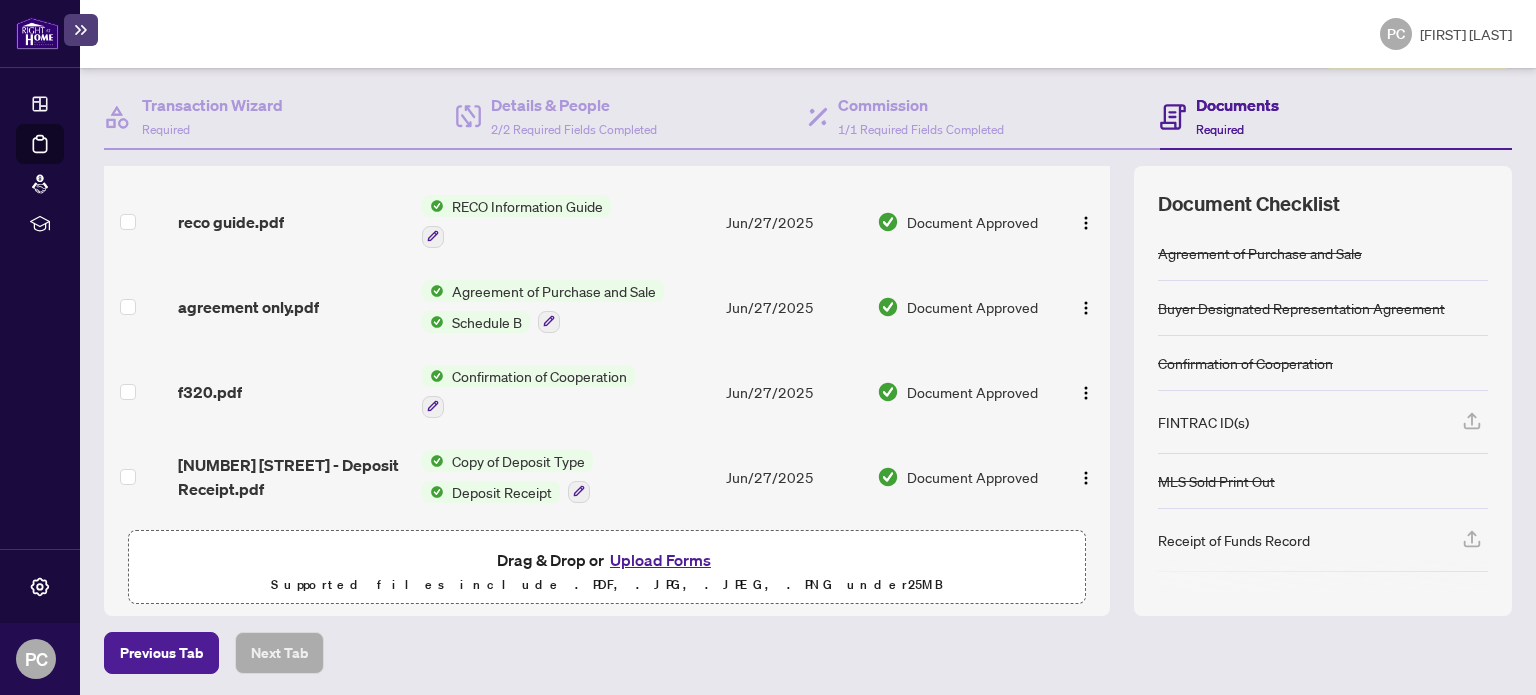 click on "Upload Forms" at bounding box center (660, 560) 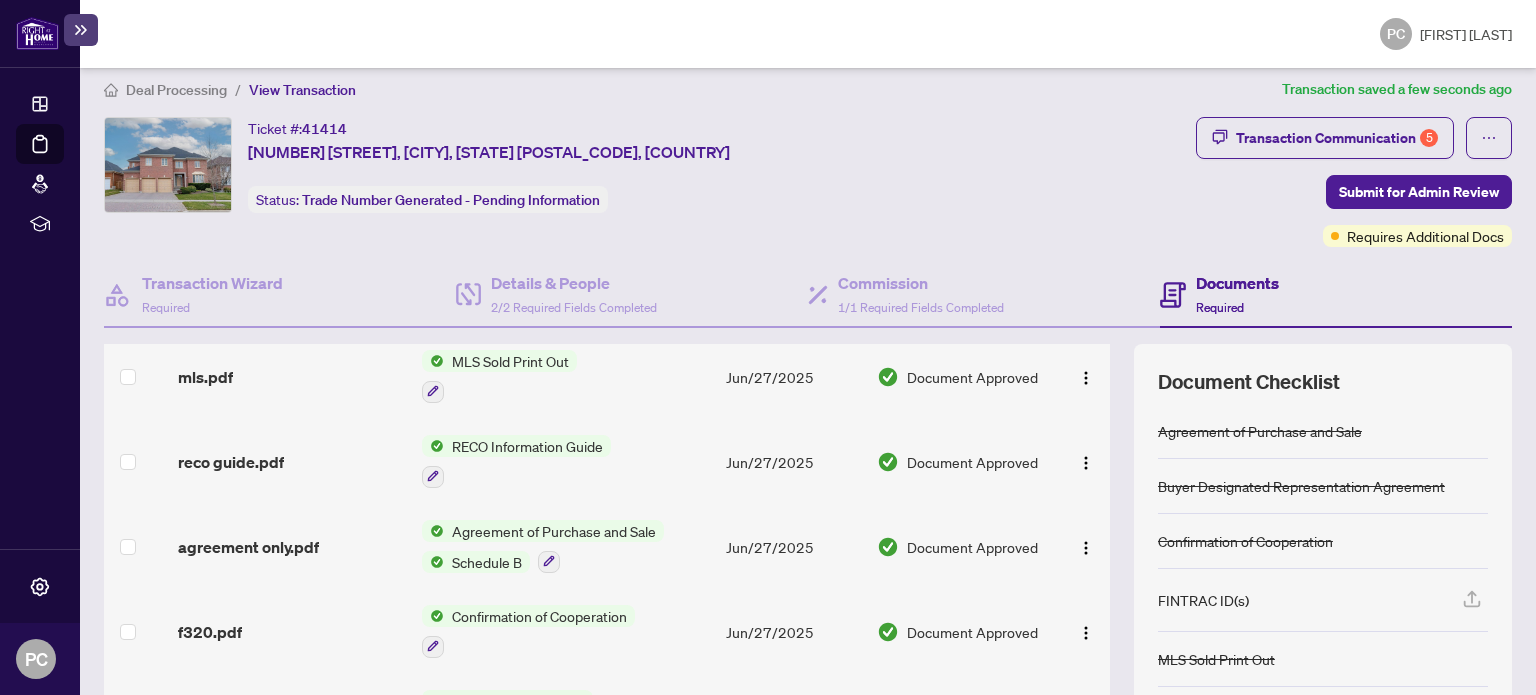 scroll, scrollTop: 0, scrollLeft: 0, axis: both 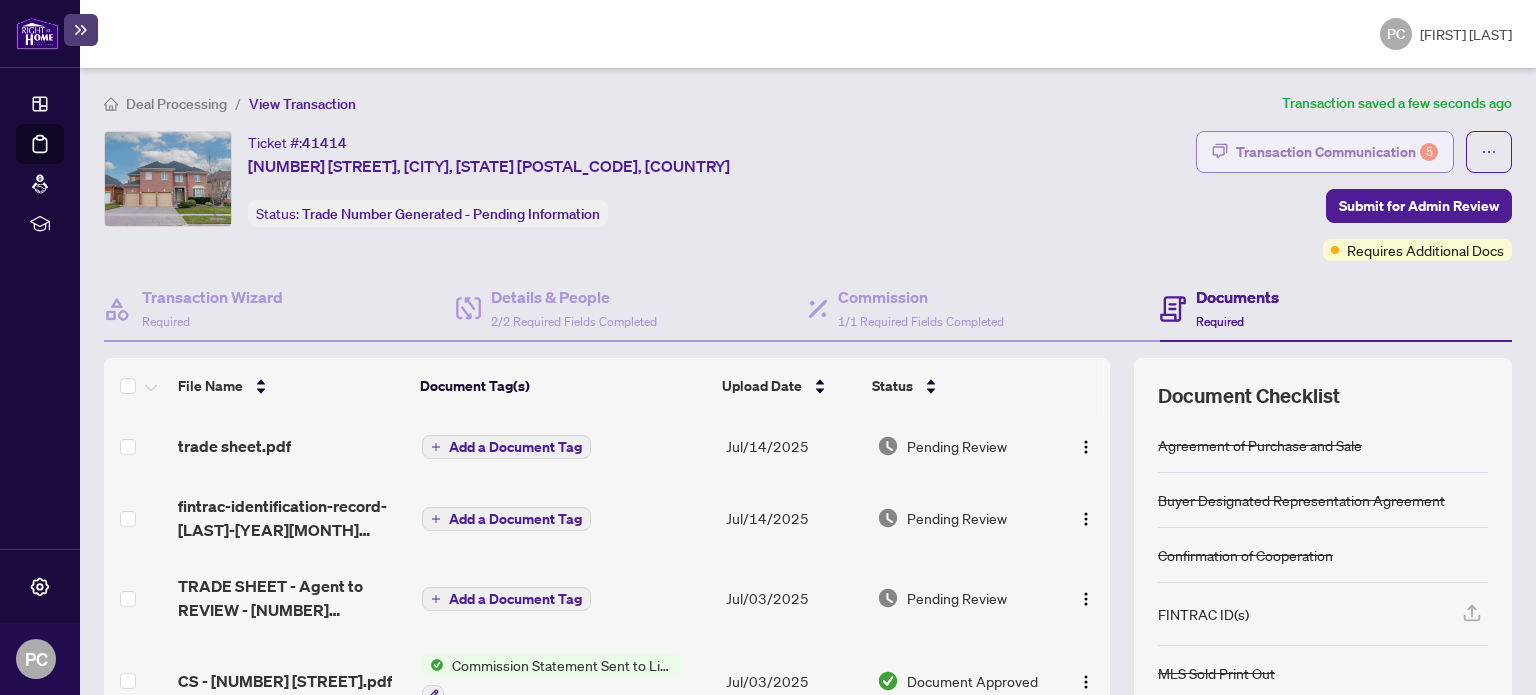 click on "Transaction Communication 5" at bounding box center [1337, 152] 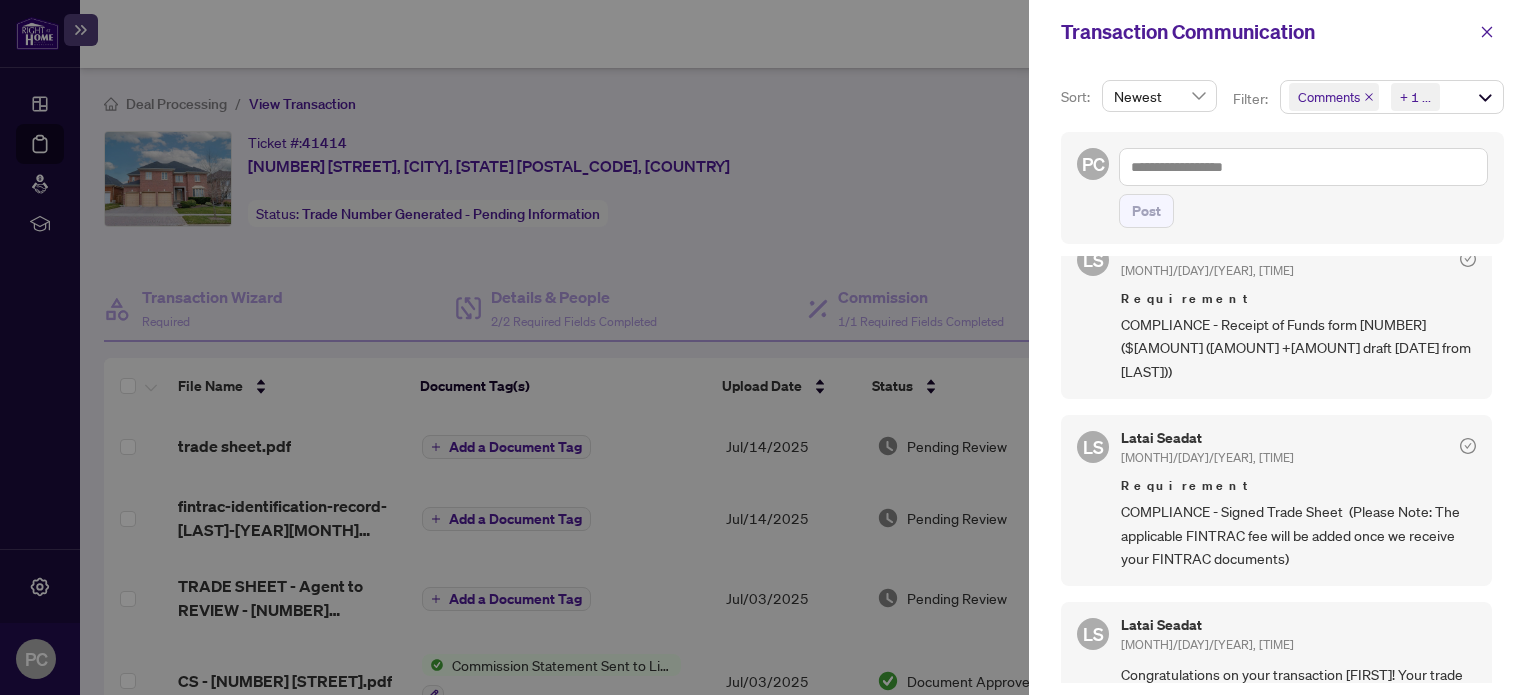 scroll, scrollTop: 561, scrollLeft: 0, axis: vertical 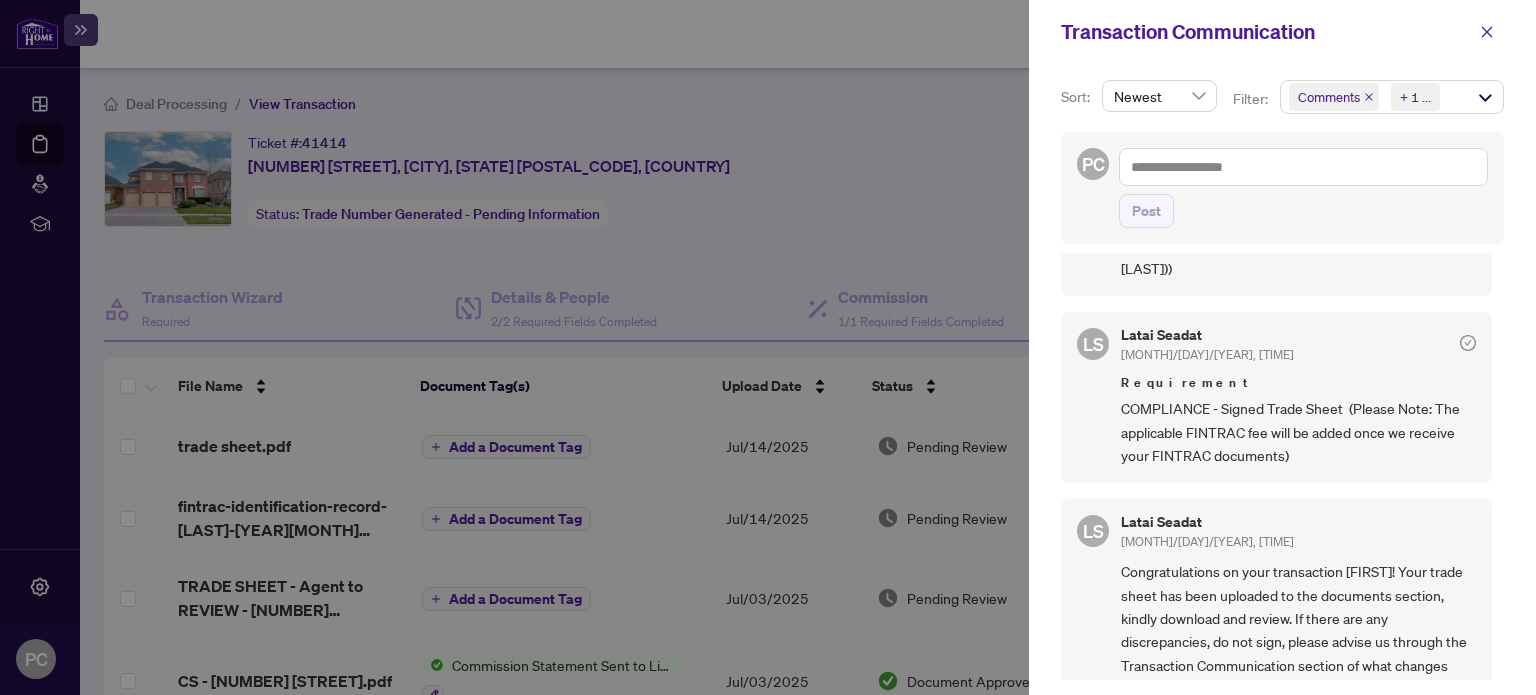 click at bounding box center (768, 347) 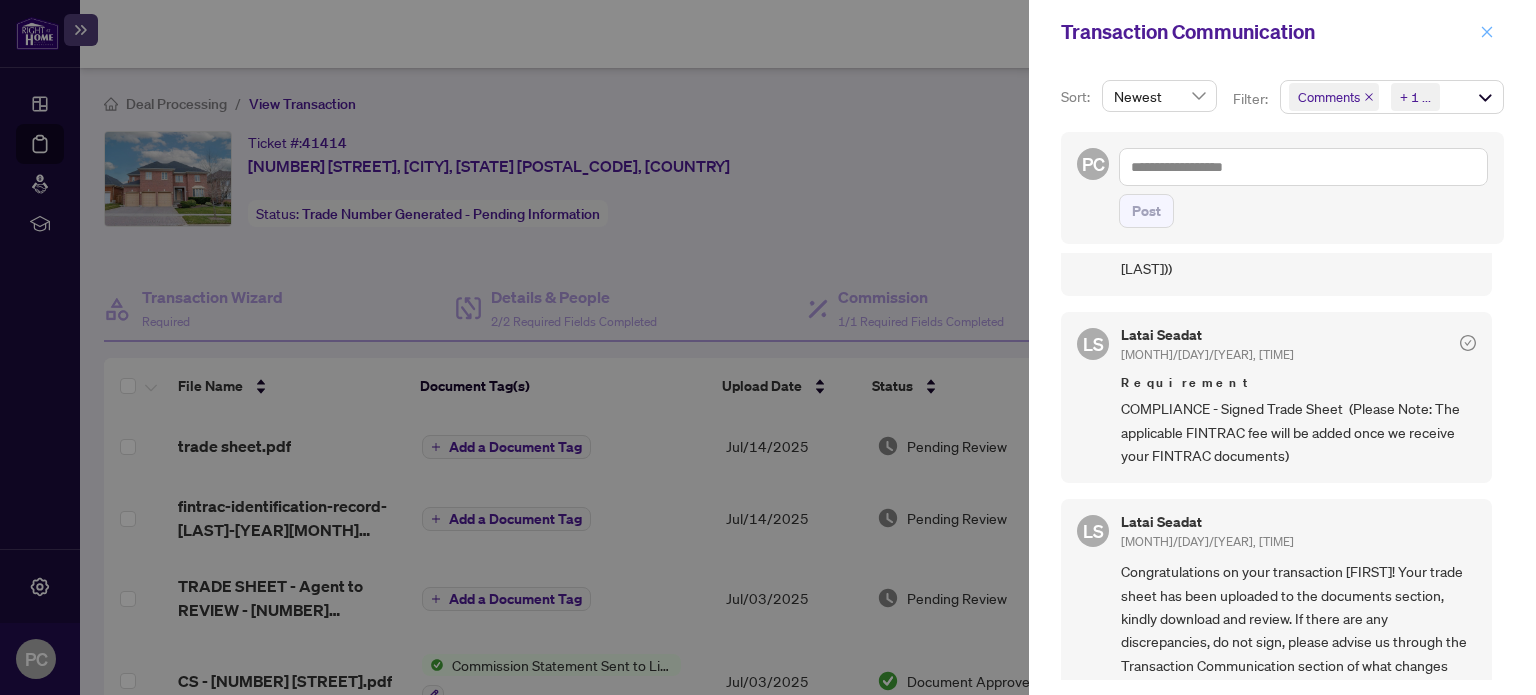 click at bounding box center [1487, 32] 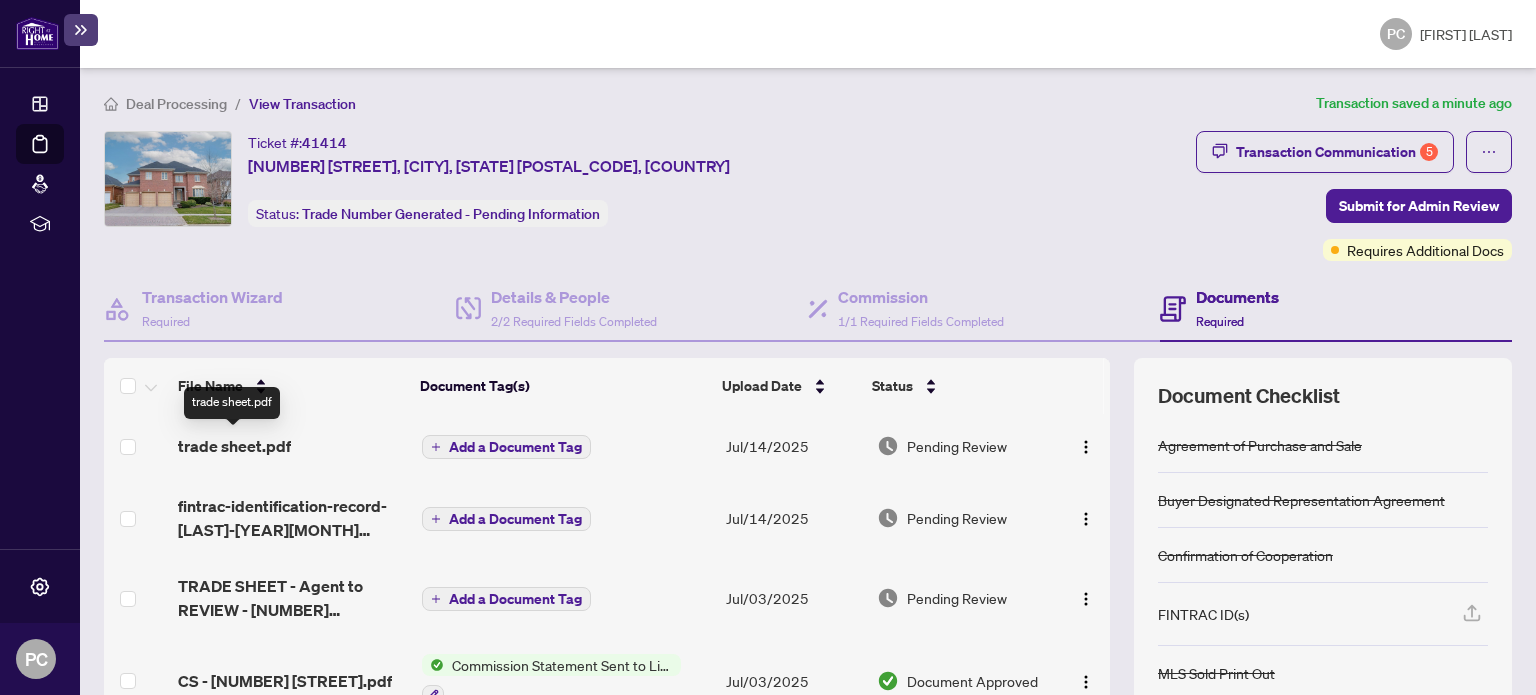 click on "trade sheet.pdf" at bounding box center (234, 446) 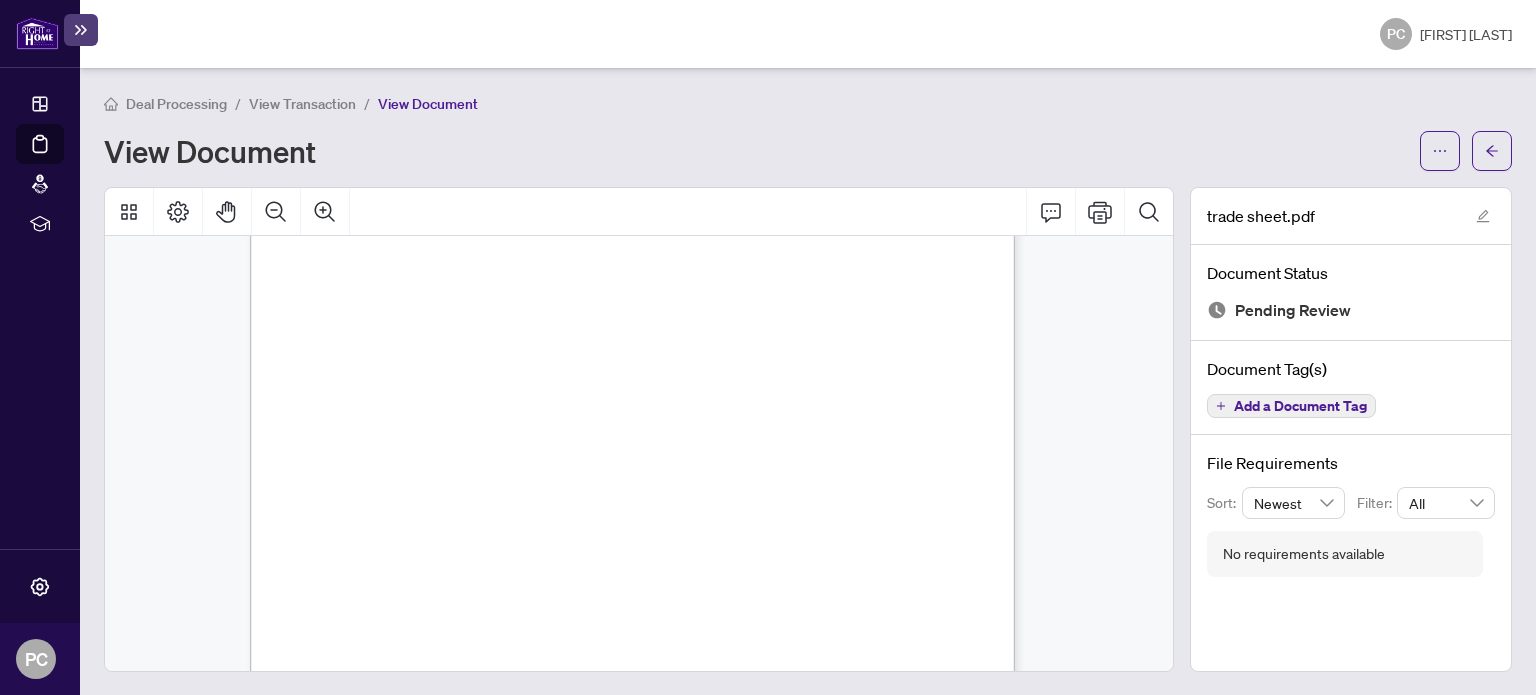 scroll, scrollTop: 200, scrollLeft: 0, axis: vertical 